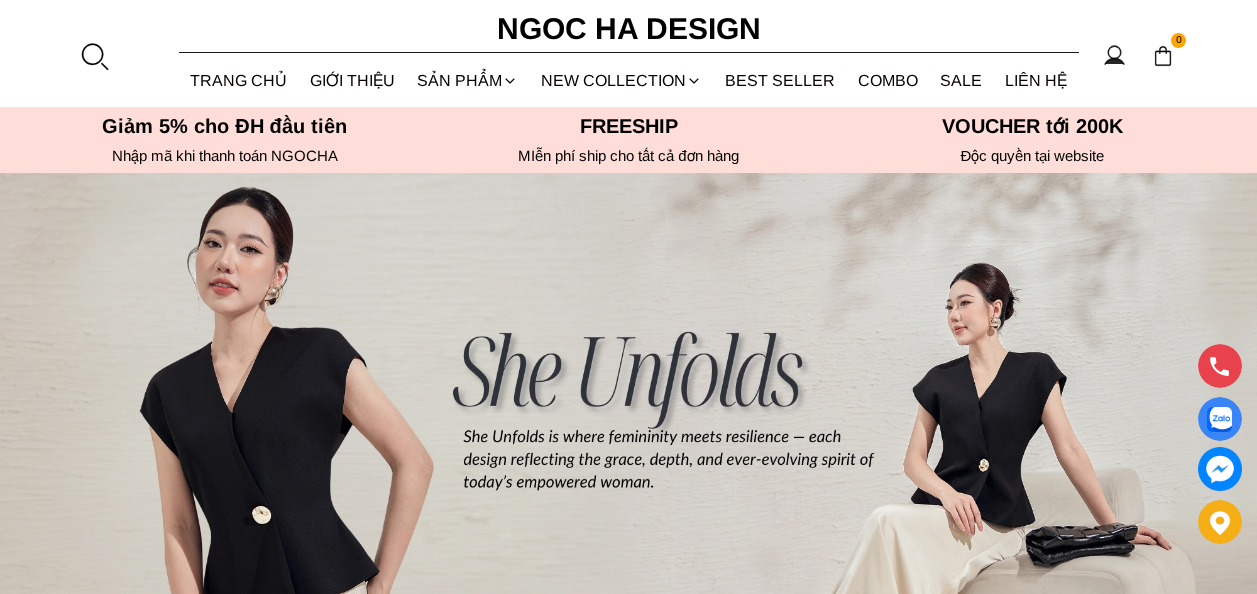 scroll, scrollTop: 0, scrollLeft: 0, axis: both 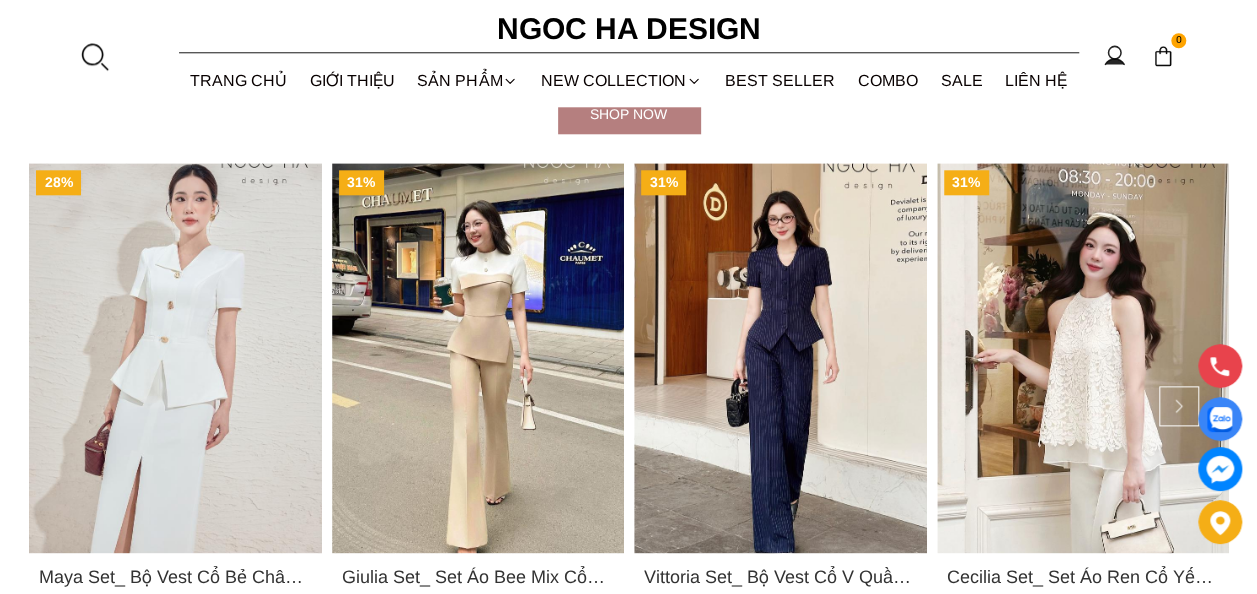 click at bounding box center (780, 358) 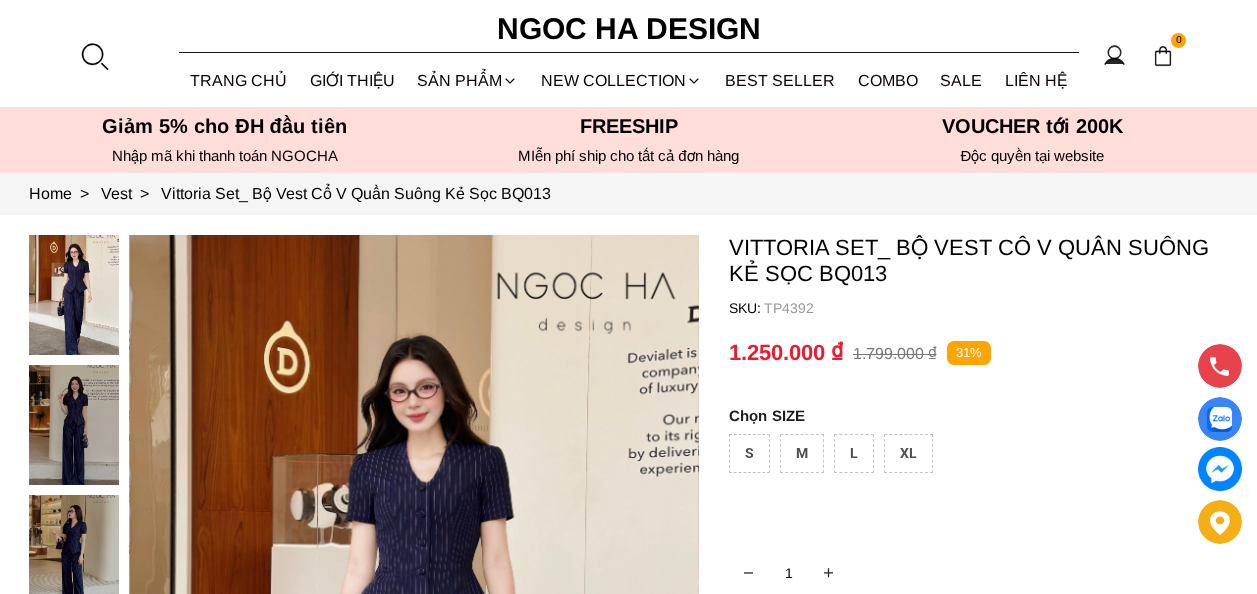 scroll, scrollTop: 0, scrollLeft: 0, axis: both 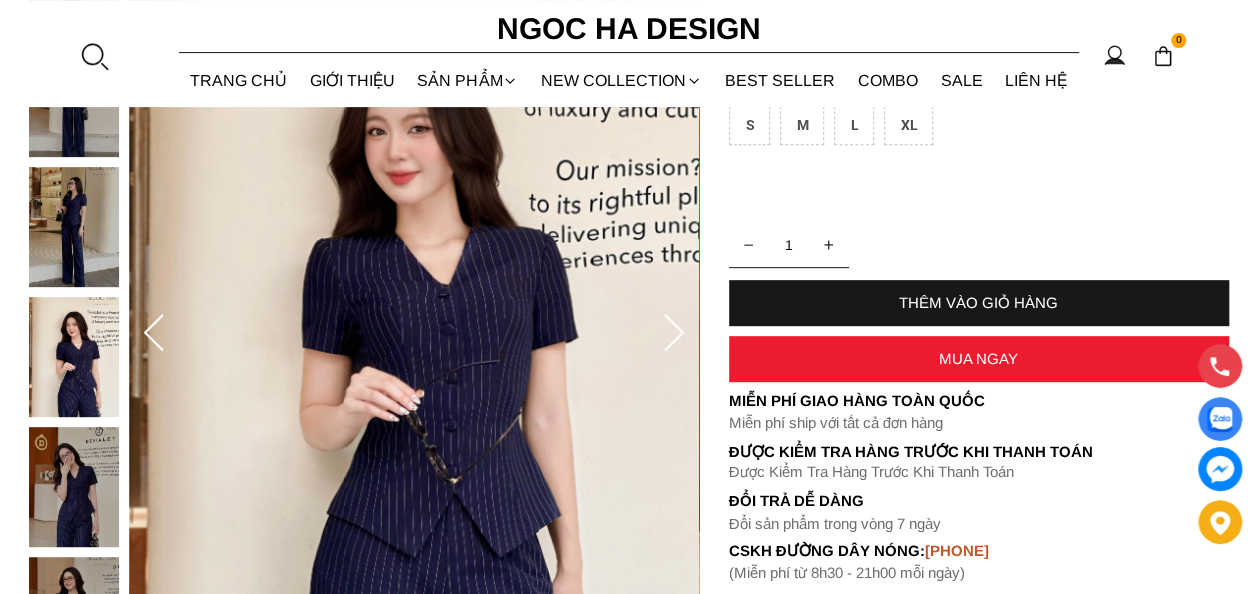 click at bounding box center (74, 227) 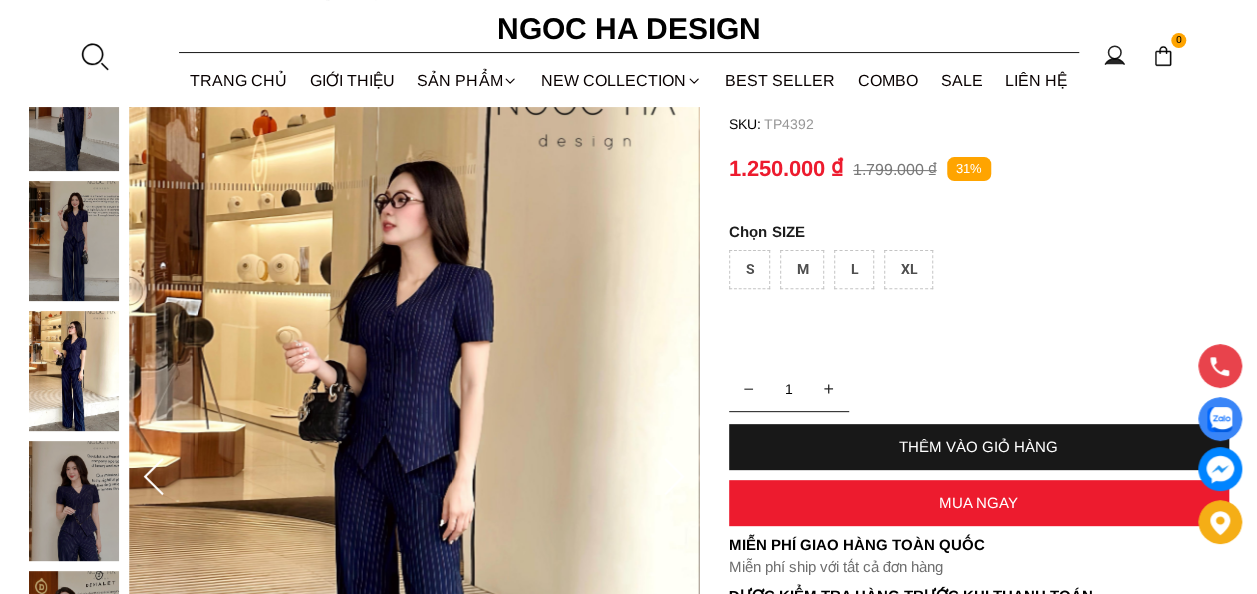 scroll, scrollTop: 174, scrollLeft: 0, axis: vertical 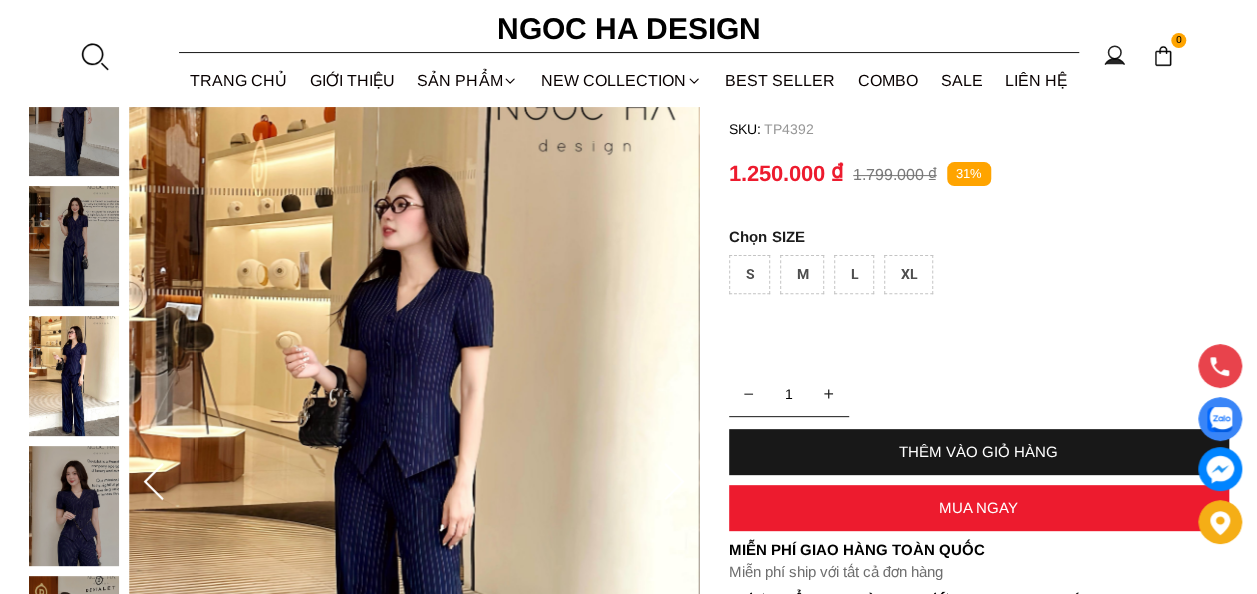 click at bounding box center [79, 446] 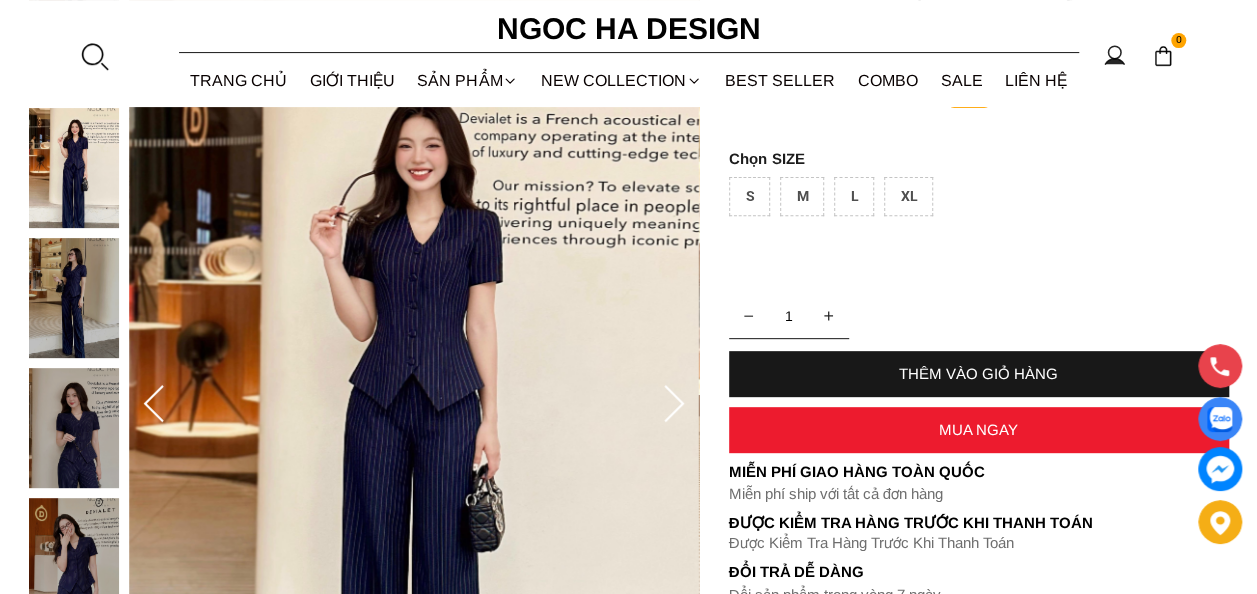 scroll, scrollTop: 247, scrollLeft: 0, axis: vertical 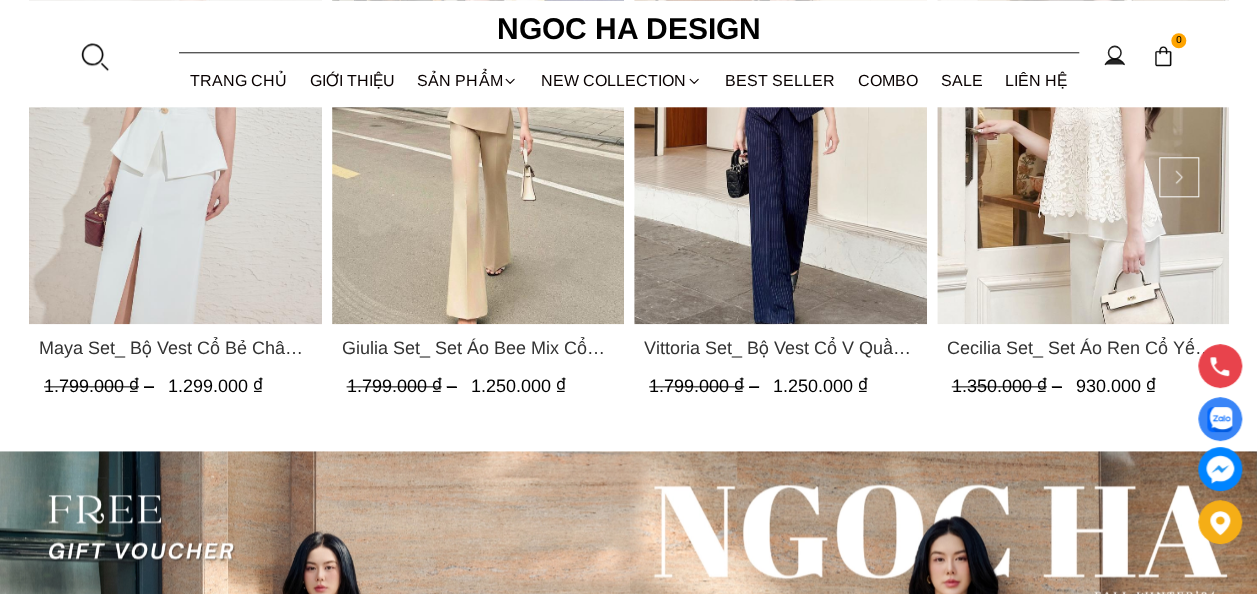 click at bounding box center [175, 129] 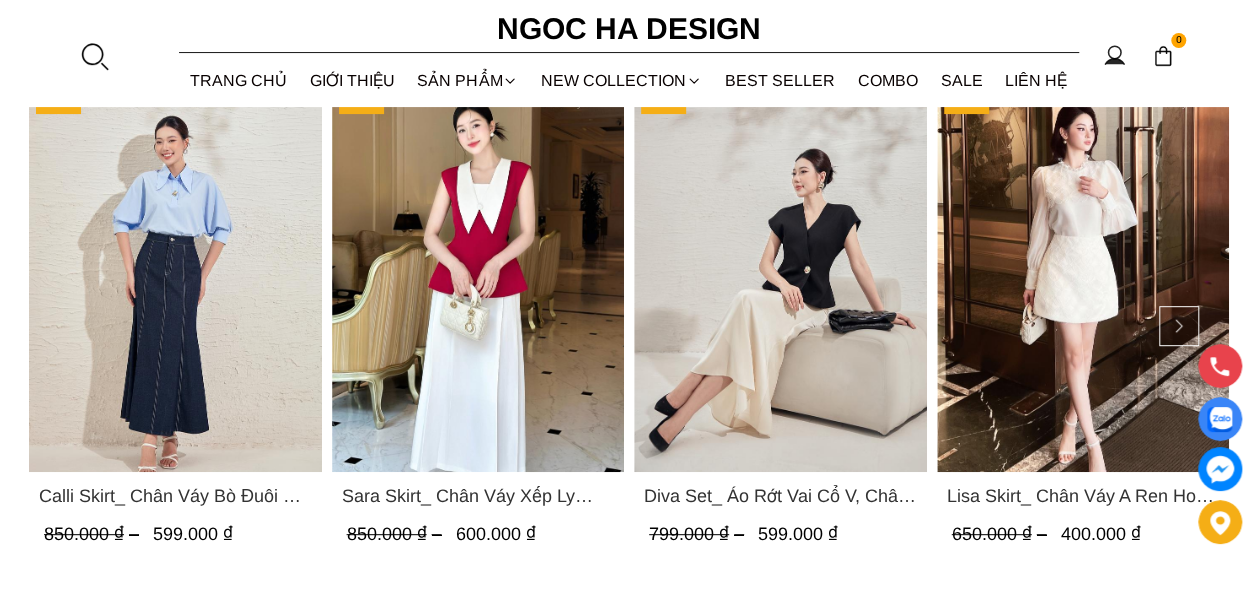 scroll, scrollTop: 3924, scrollLeft: 0, axis: vertical 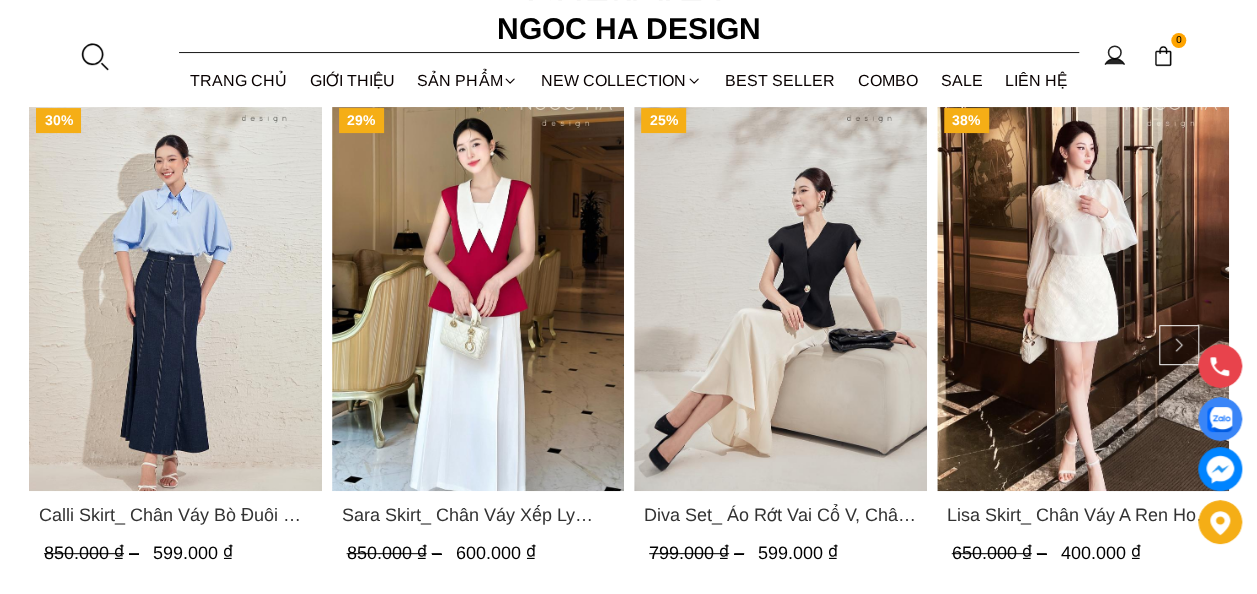 click at bounding box center [780, 296] 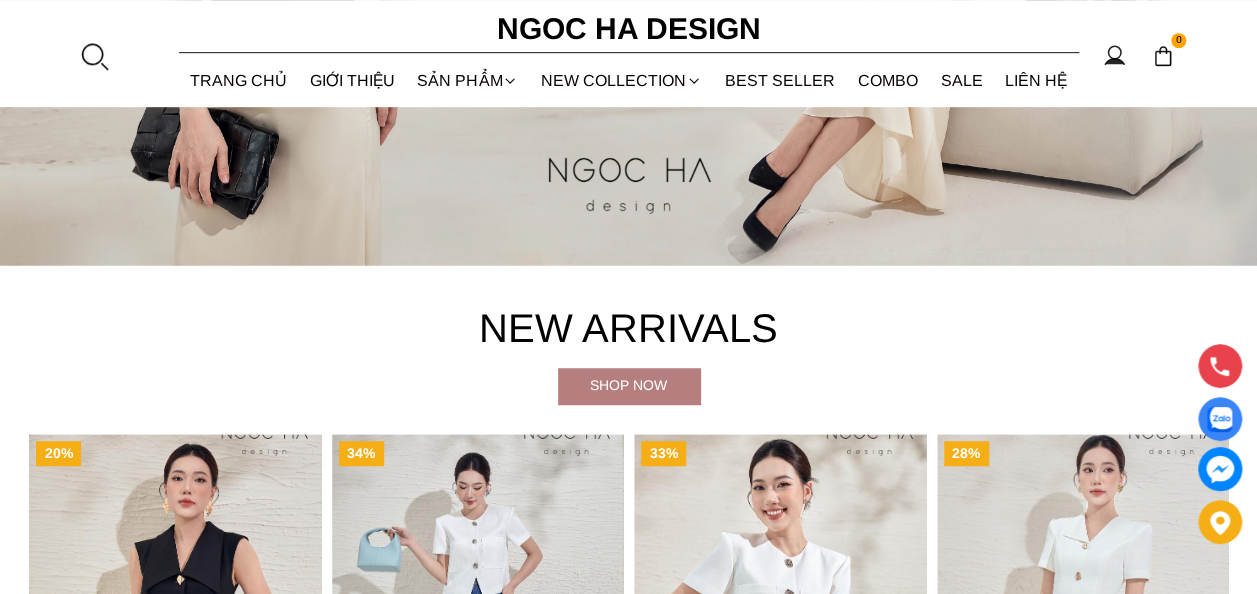 scroll, scrollTop: 498, scrollLeft: 0, axis: vertical 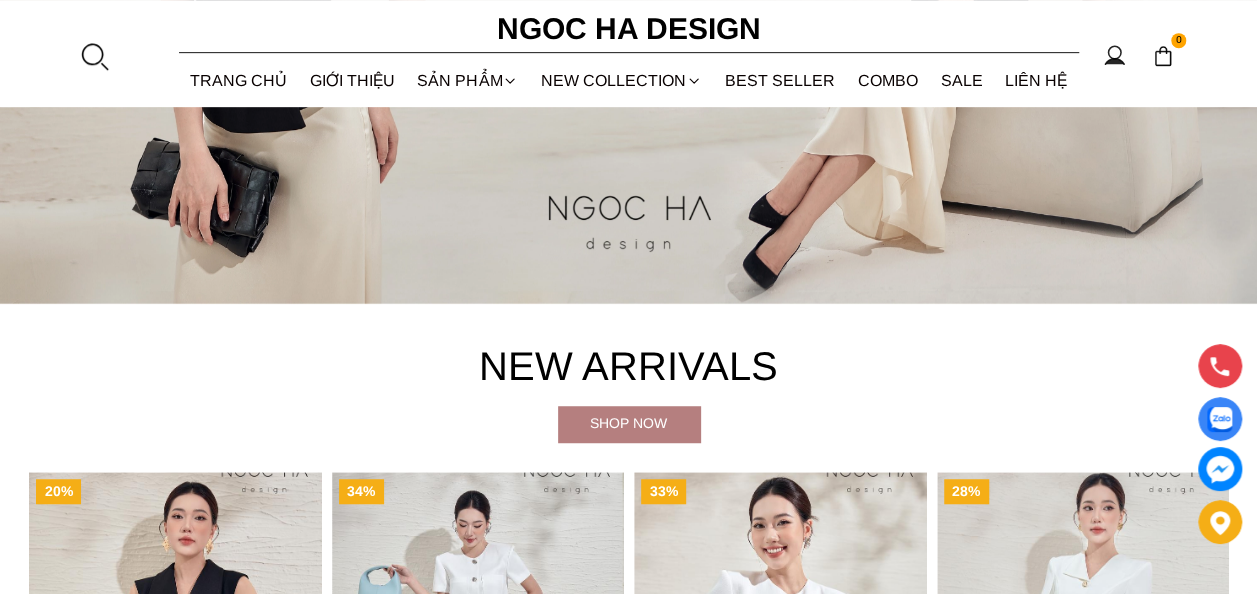 click on "Shop now" at bounding box center (629, 423) 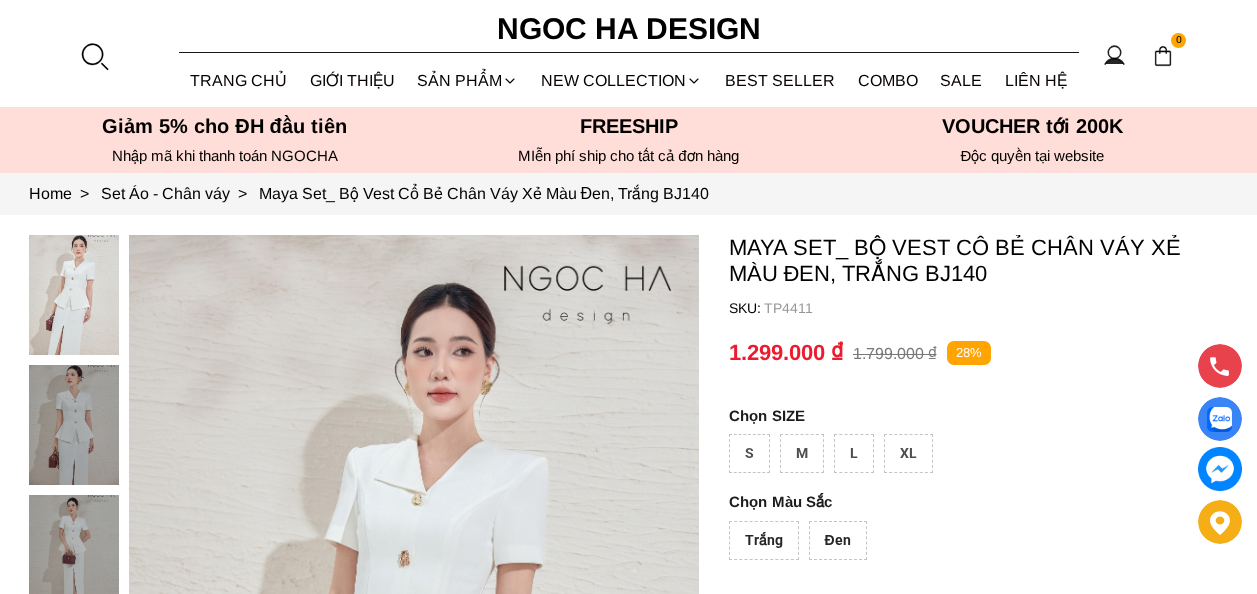 scroll, scrollTop: 0, scrollLeft: 0, axis: both 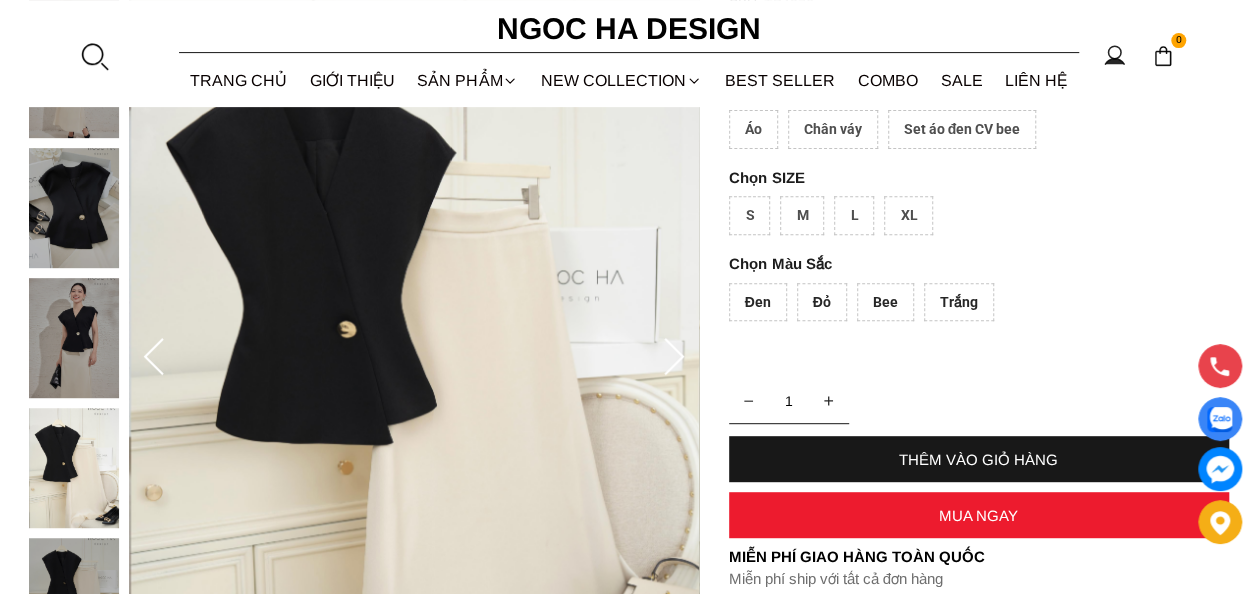 click at bounding box center [74, 338] 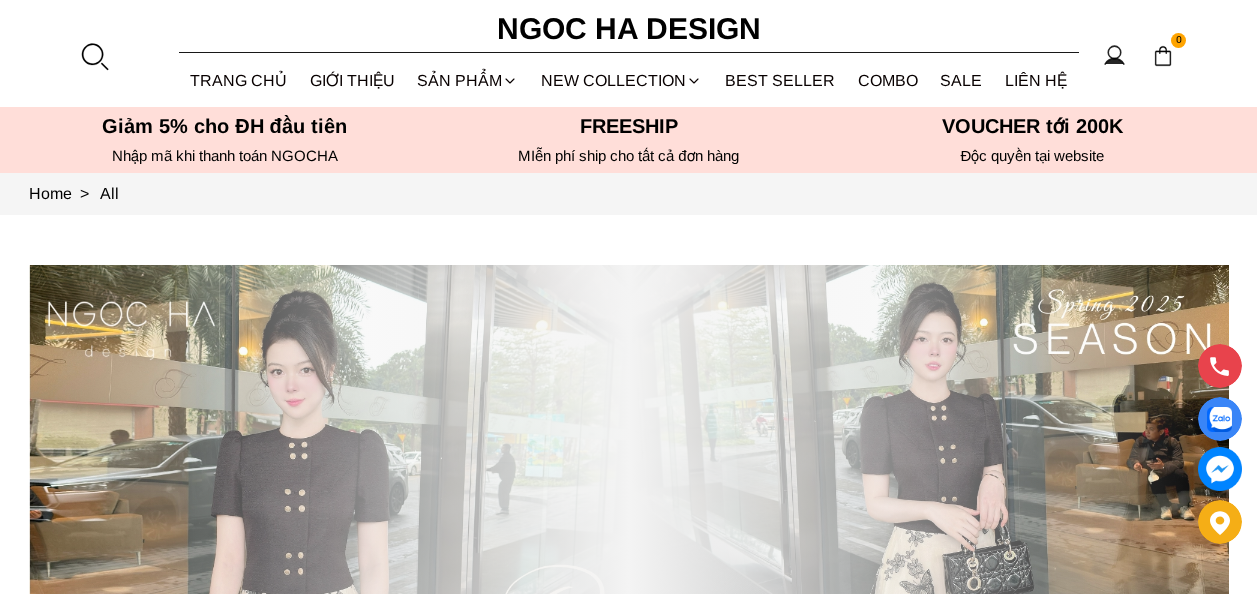 scroll, scrollTop: 0, scrollLeft: 0, axis: both 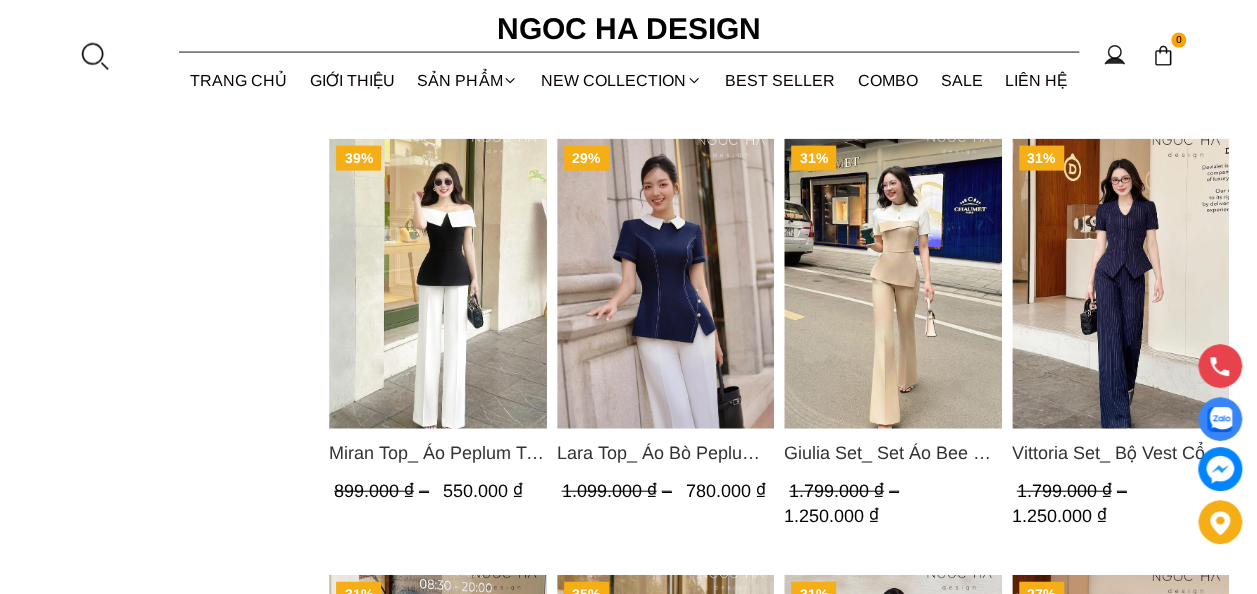 click at bounding box center [665, 284] 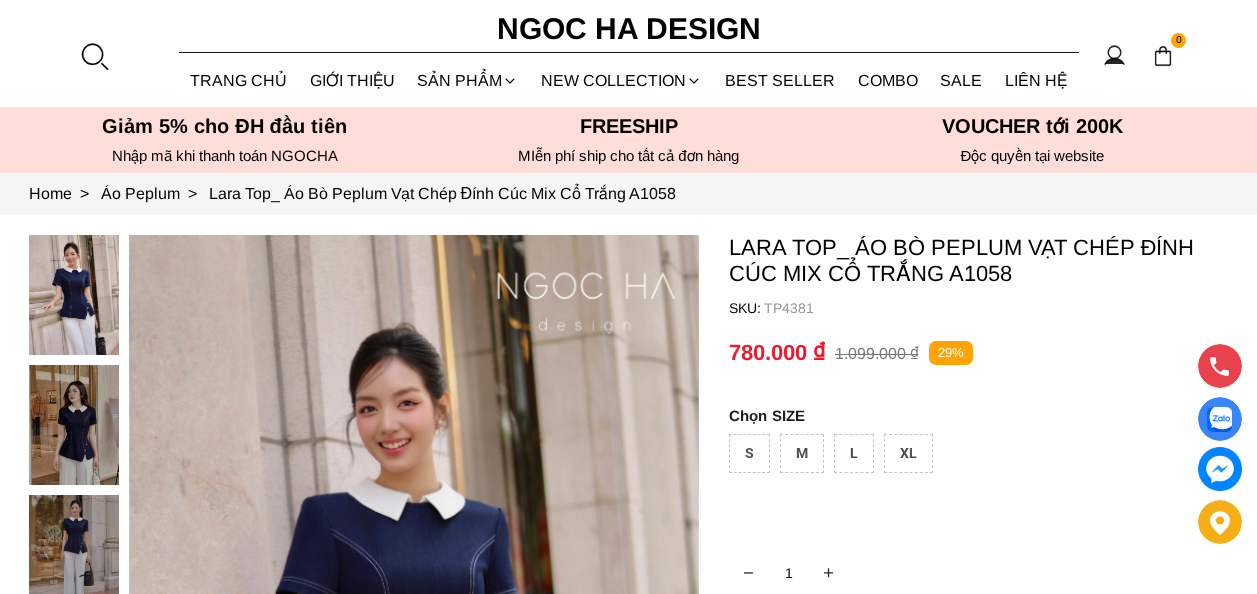 scroll, scrollTop: 0, scrollLeft: 0, axis: both 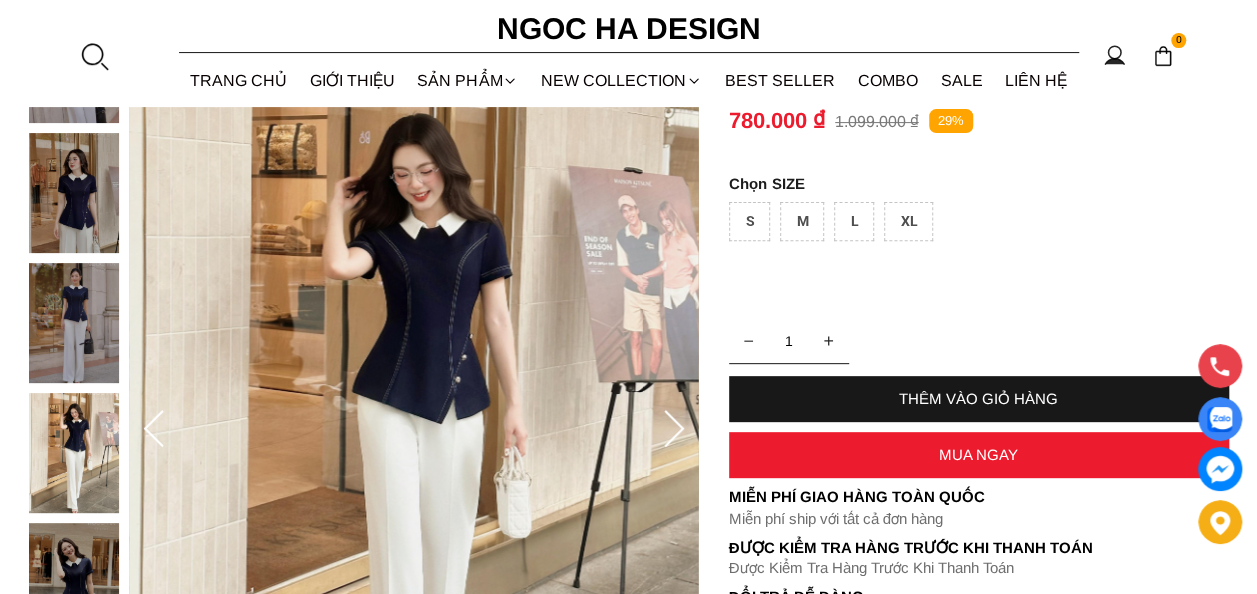 click 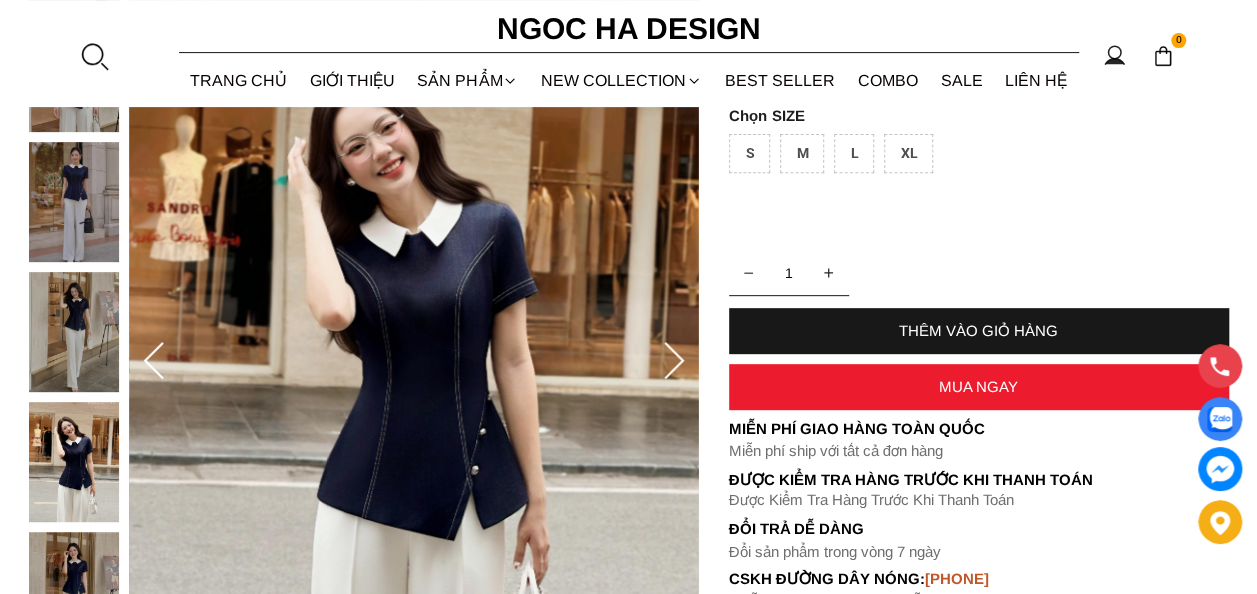 scroll, scrollTop: 304, scrollLeft: 0, axis: vertical 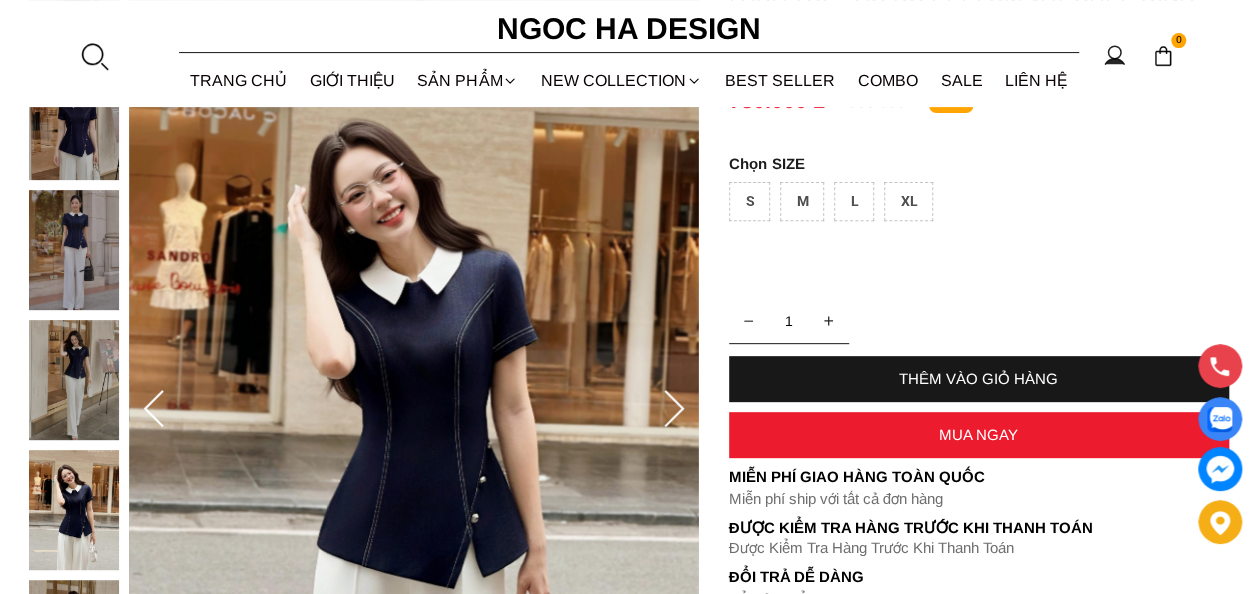 click 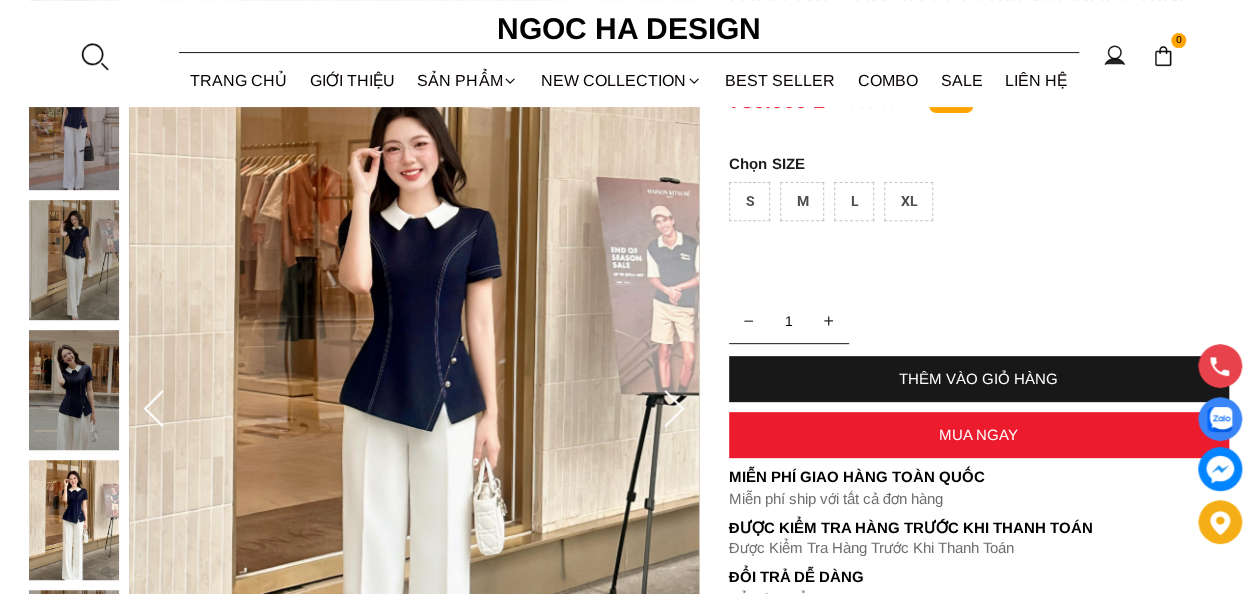 click 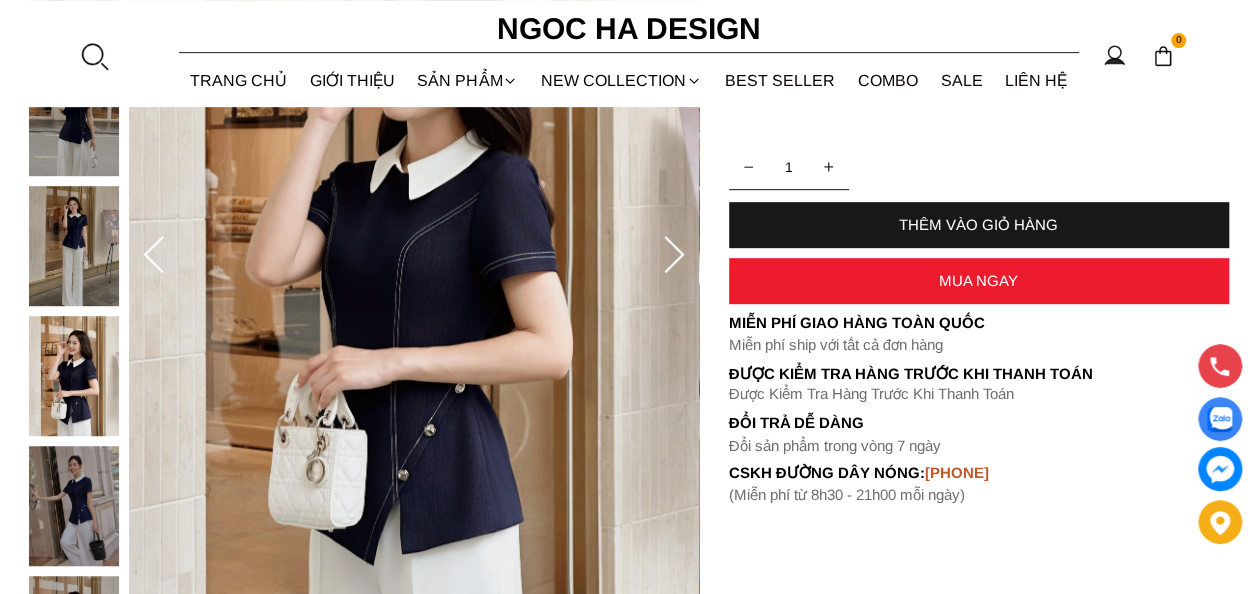 scroll, scrollTop: 464, scrollLeft: 0, axis: vertical 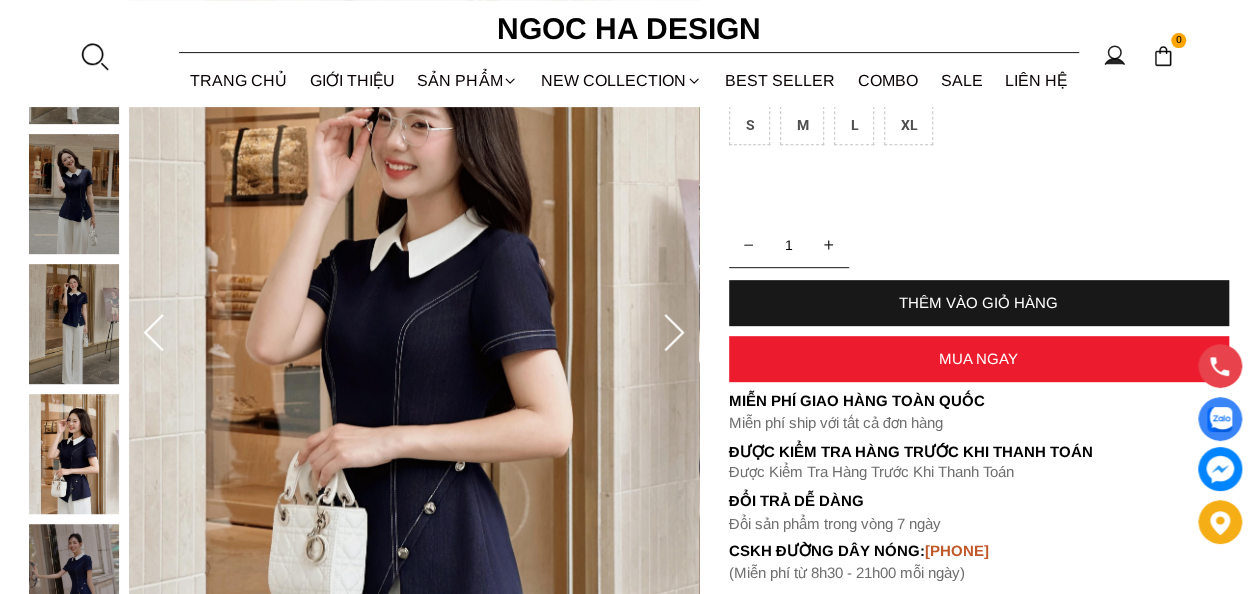 click 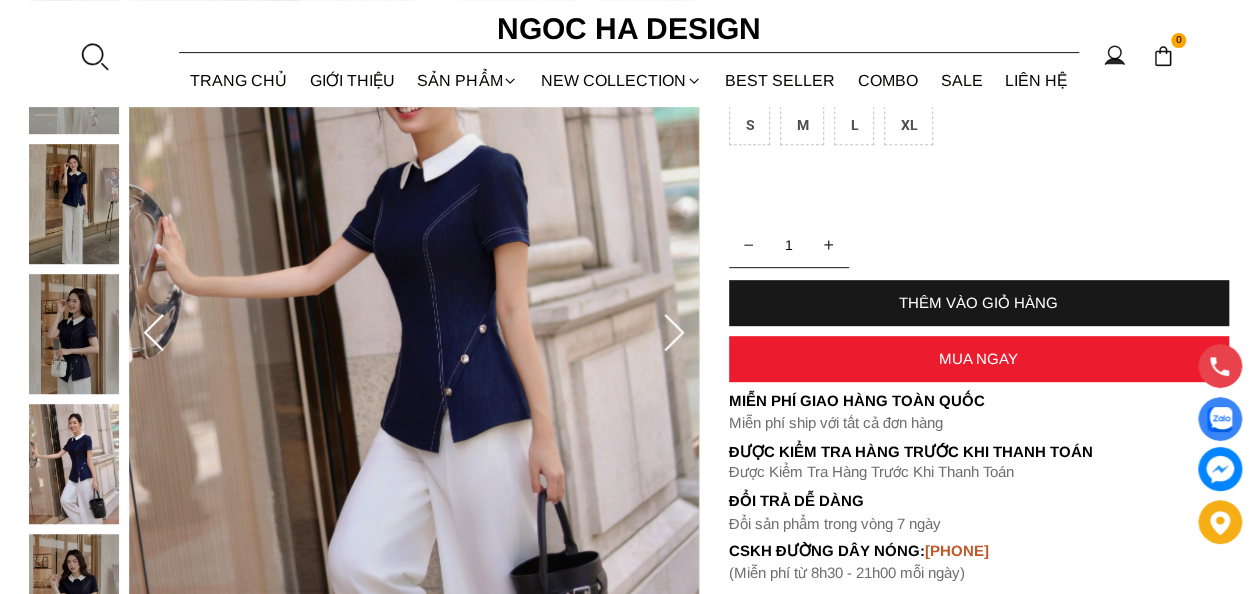 click 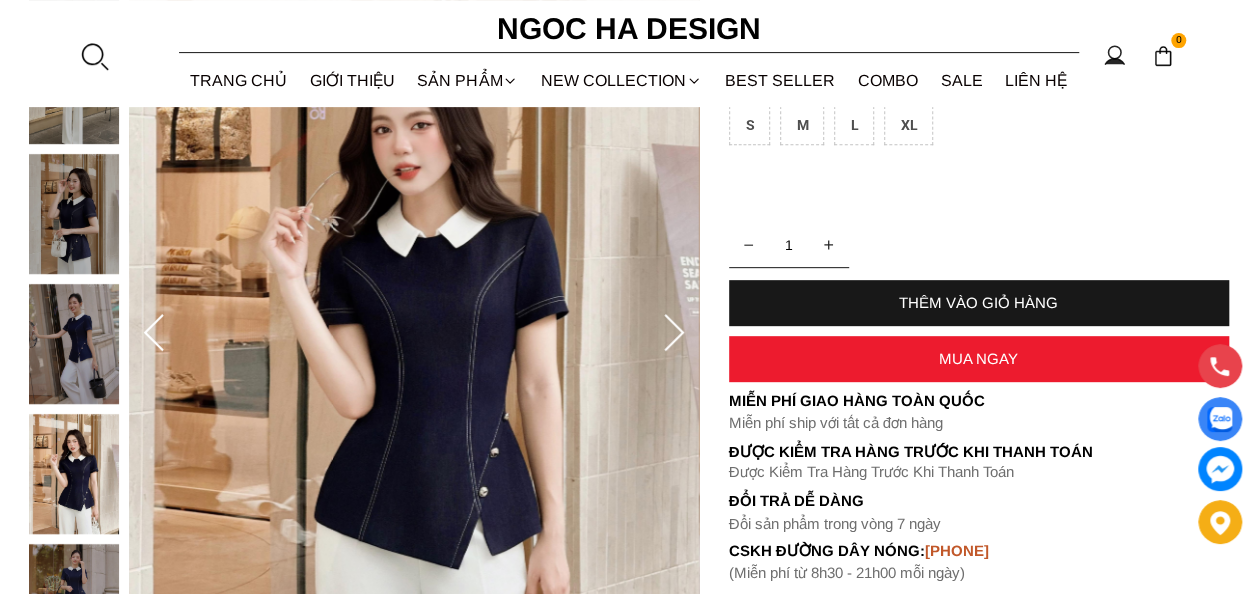 click 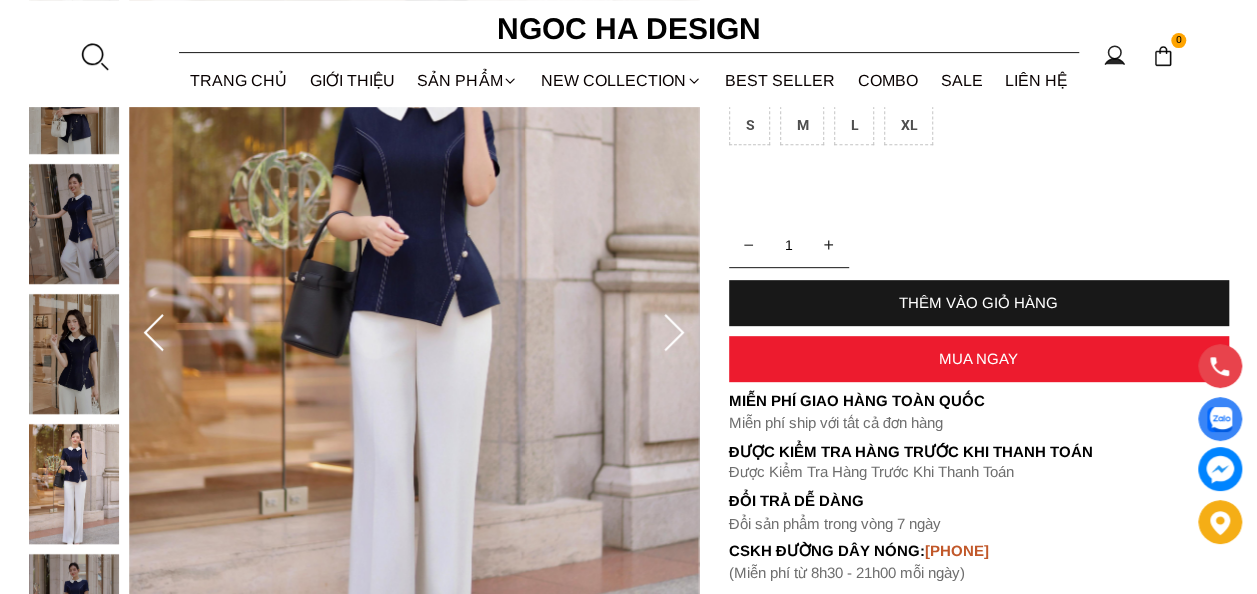 click 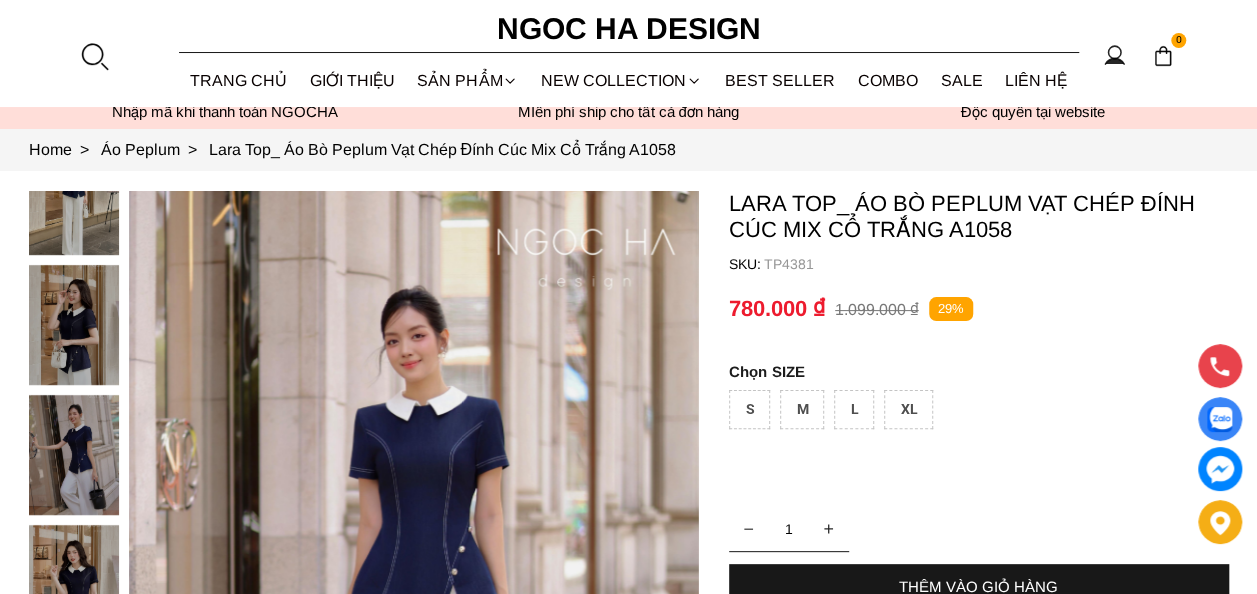scroll, scrollTop: 0, scrollLeft: 0, axis: both 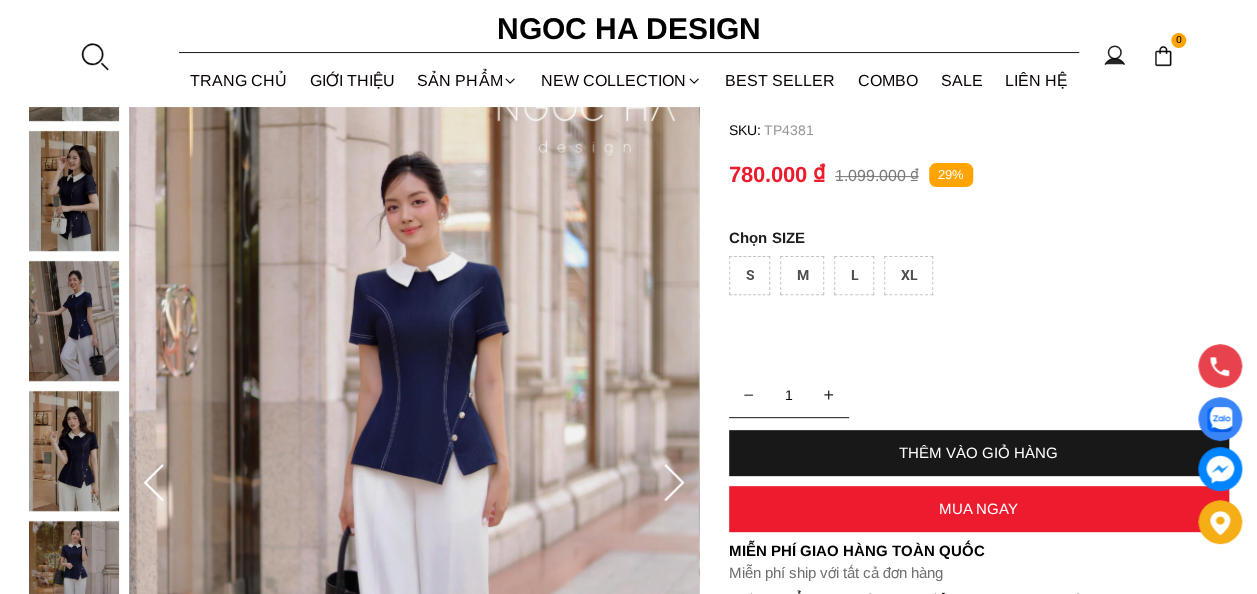 click 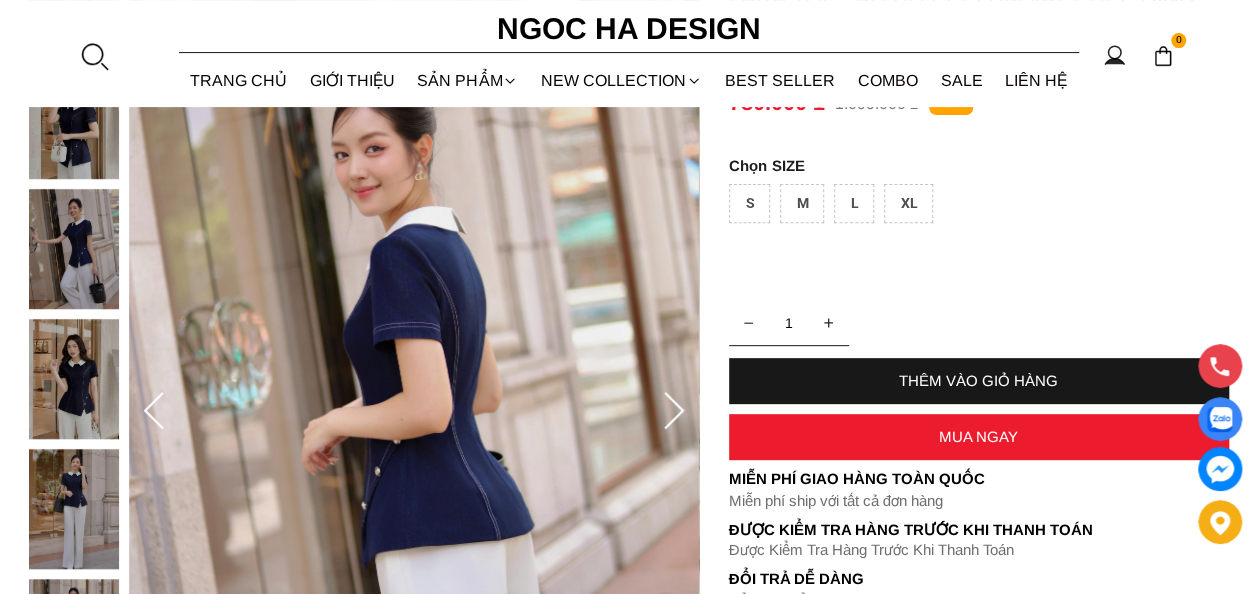 scroll, scrollTop: 245, scrollLeft: 0, axis: vertical 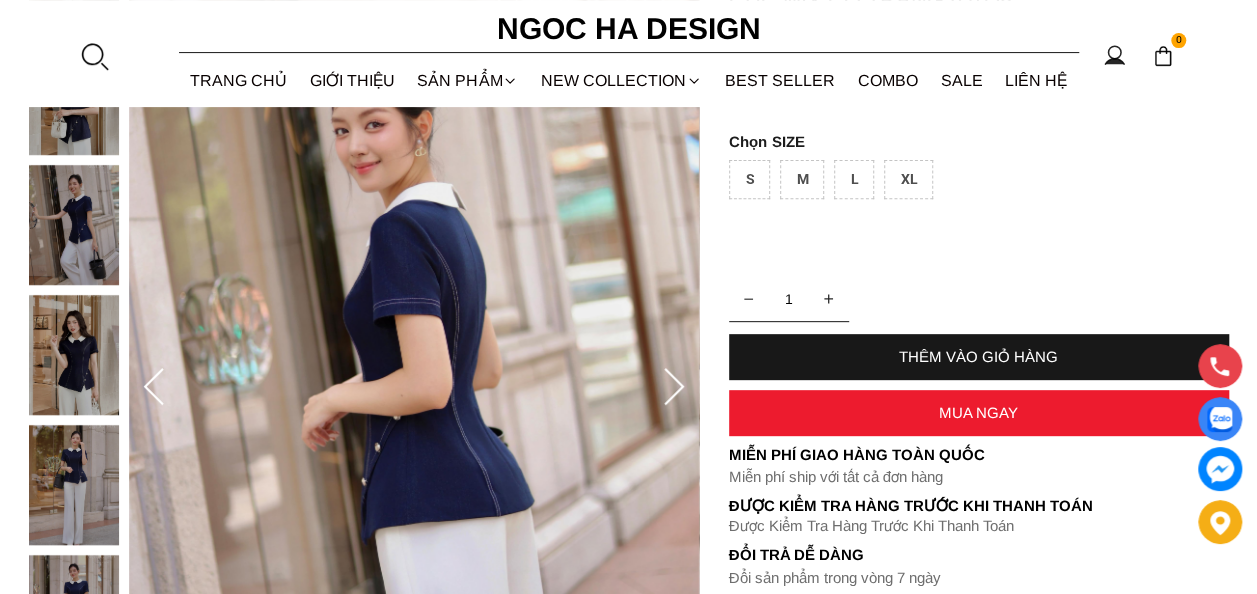 click 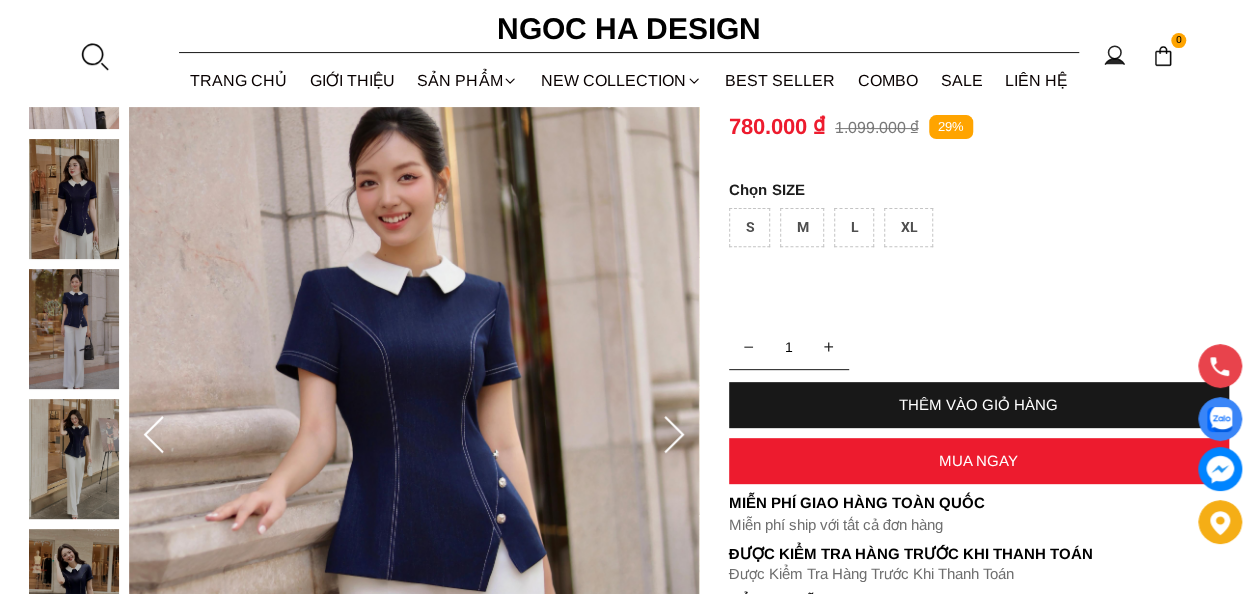 scroll, scrollTop: 231, scrollLeft: 0, axis: vertical 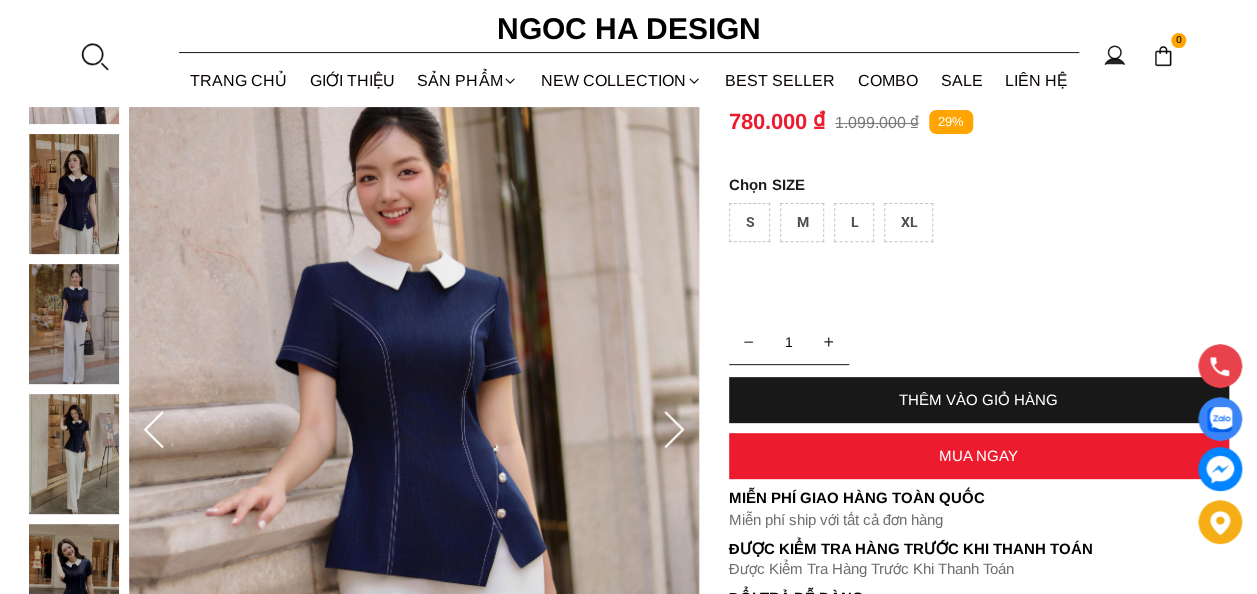 click 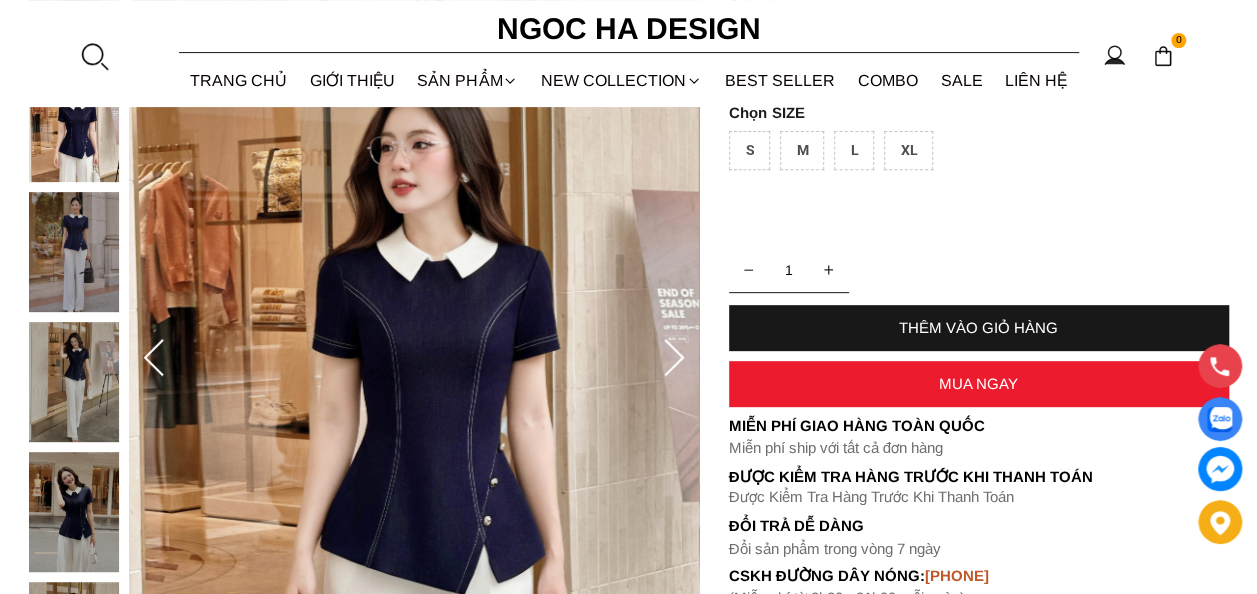 scroll, scrollTop: 288, scrollLeft: 0, axis: vertical 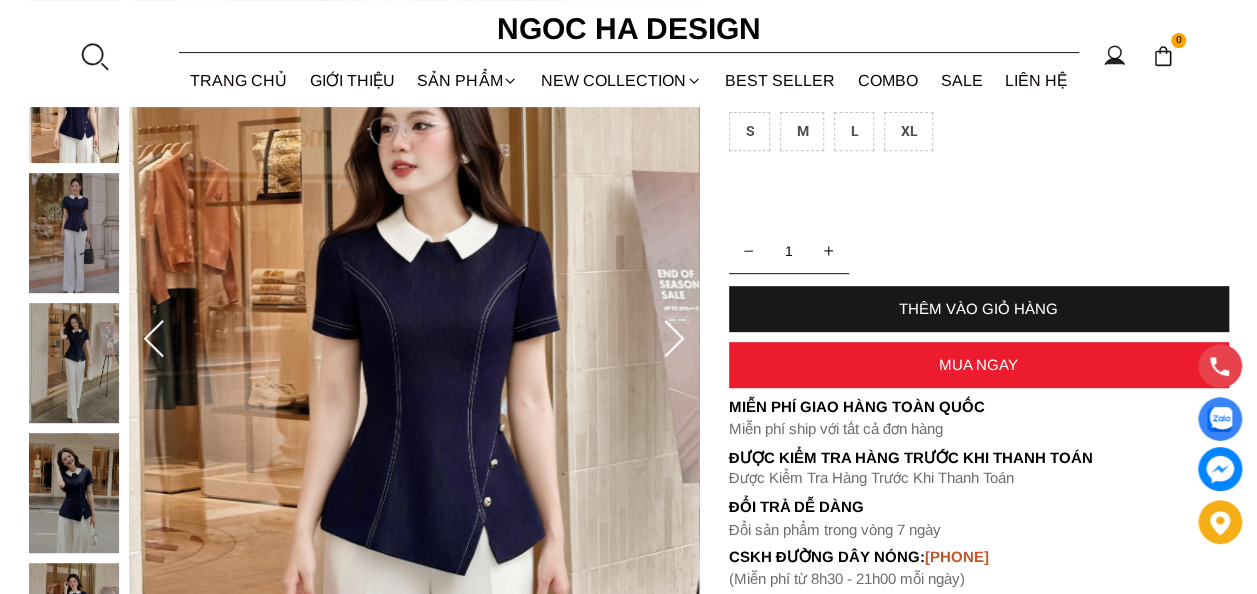 click 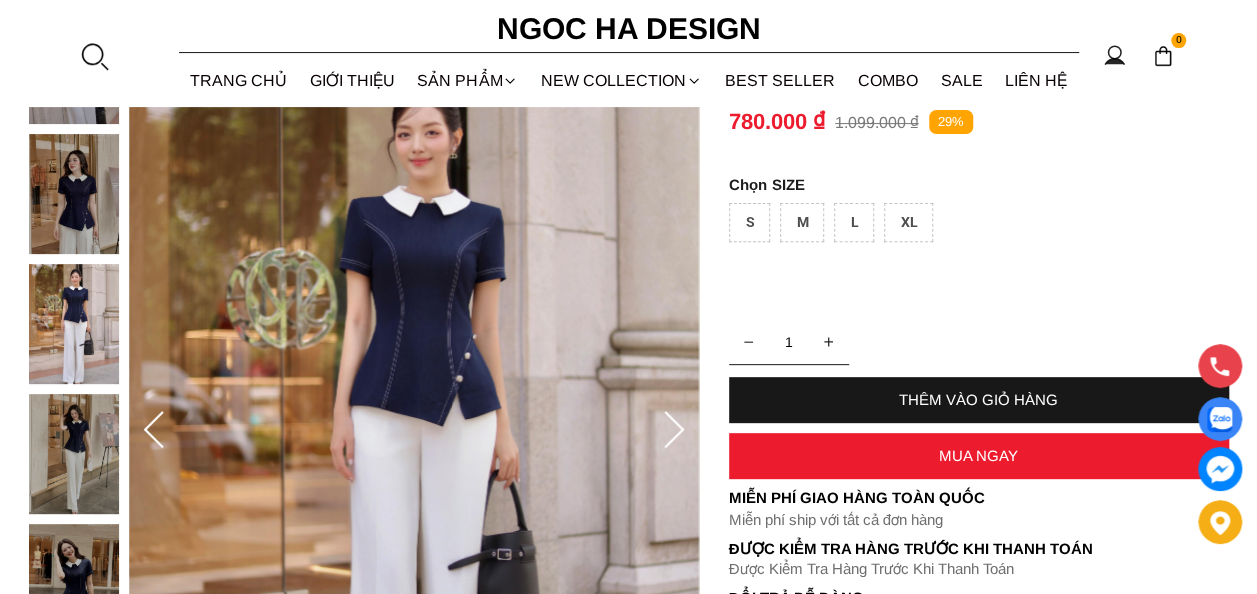 scroll, scrollTop: 202, scrollLeft: 0, axis: vertical 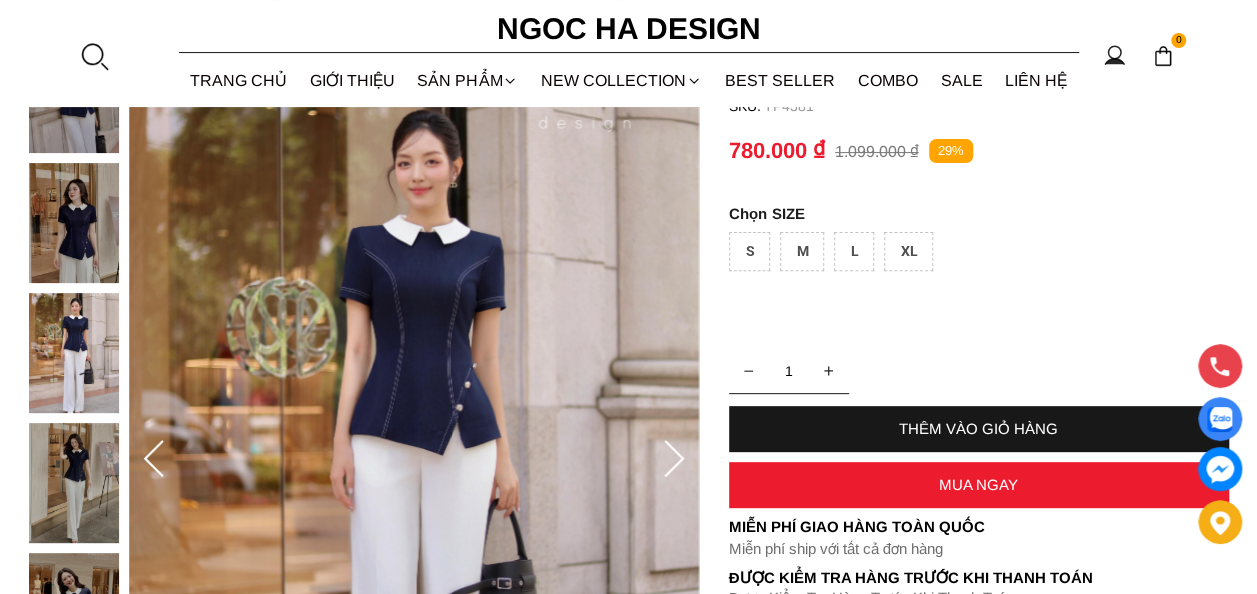 click 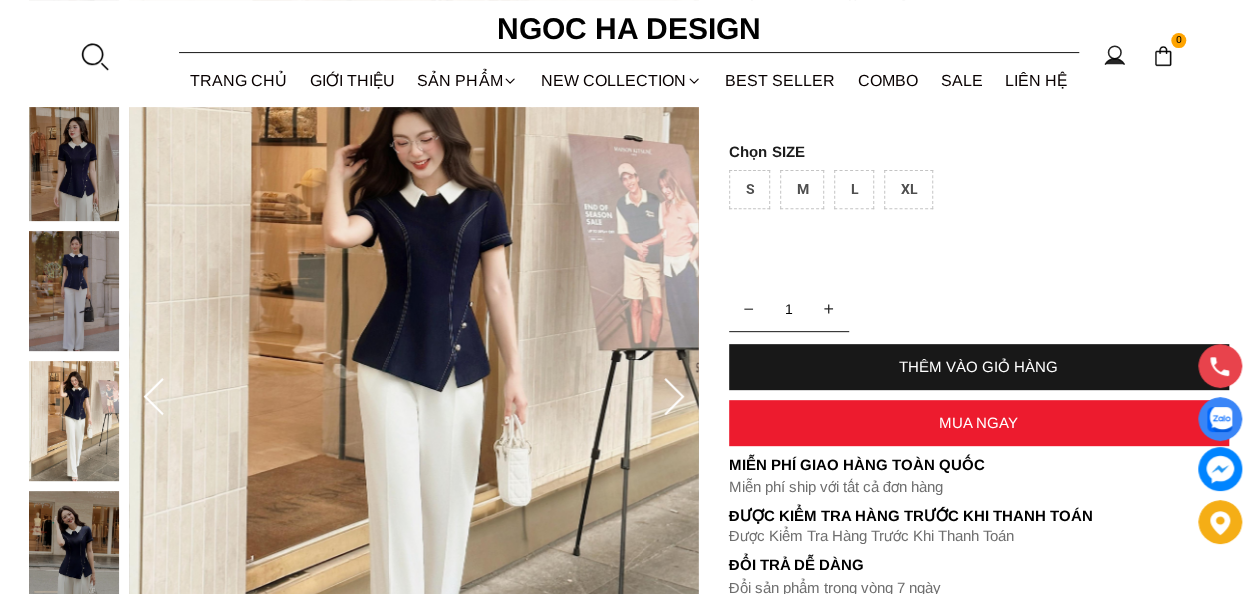 scroll, scrollTop: 255, scrollLeft: 0, axis: vertical 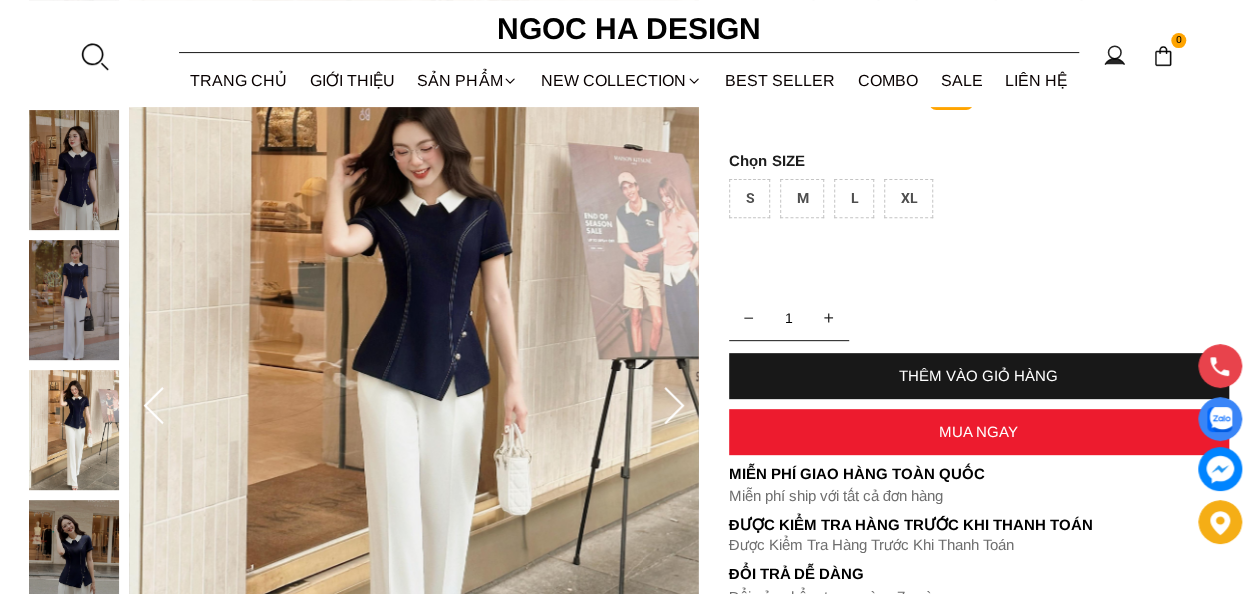 click 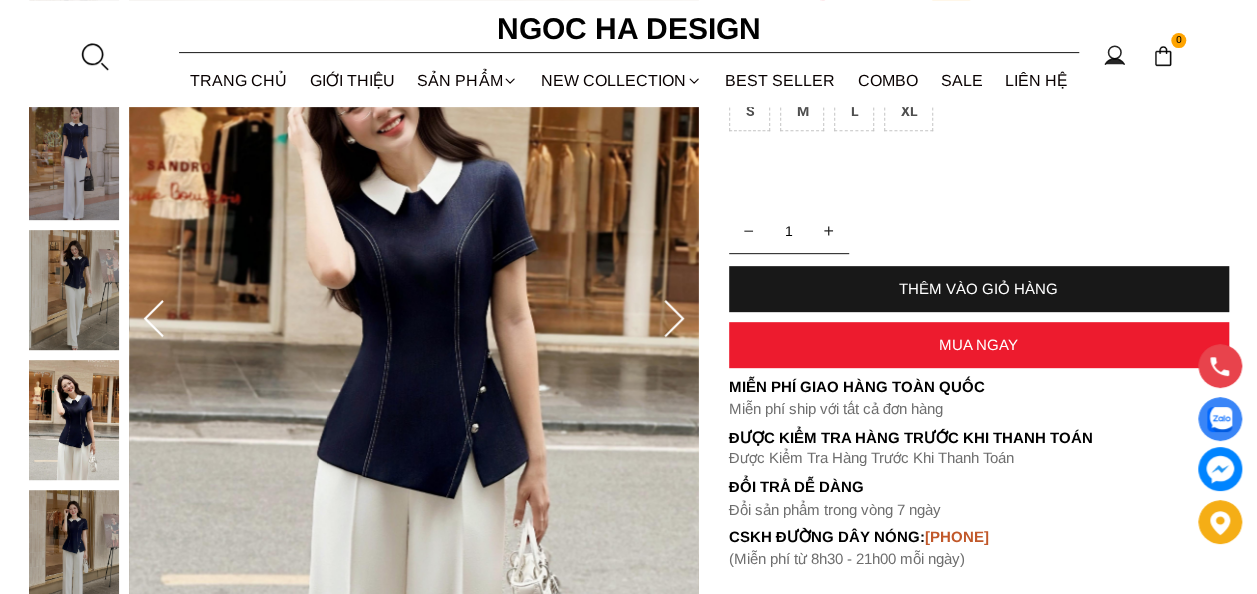scroll, scrollTop: 0, scrollLeft: 0, axis: both 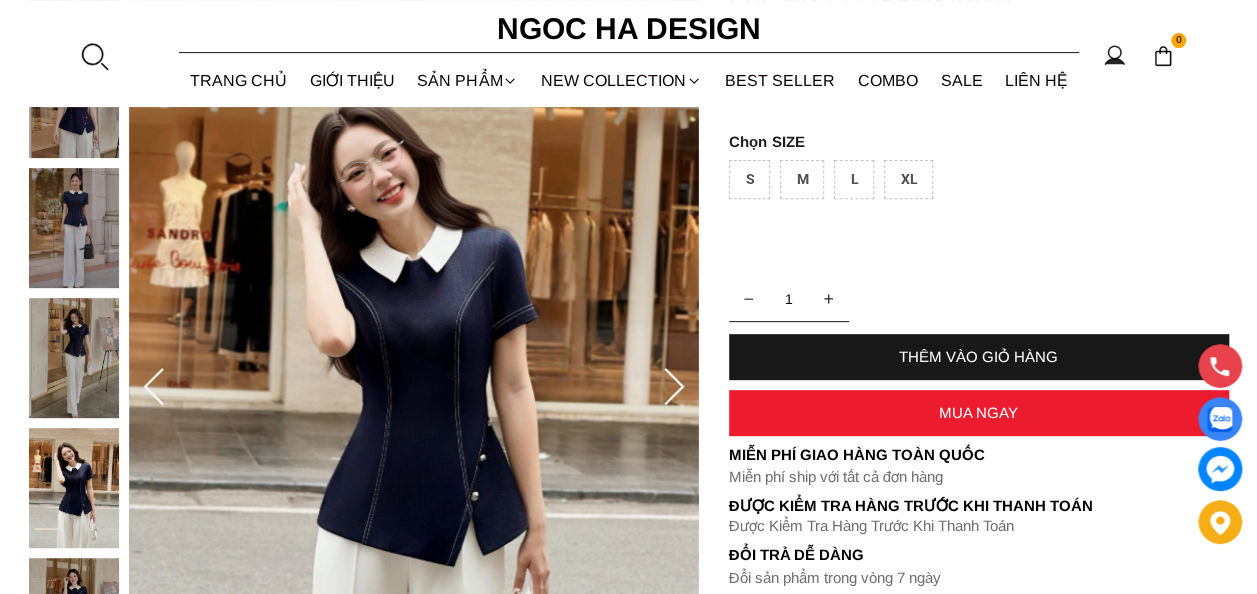 click 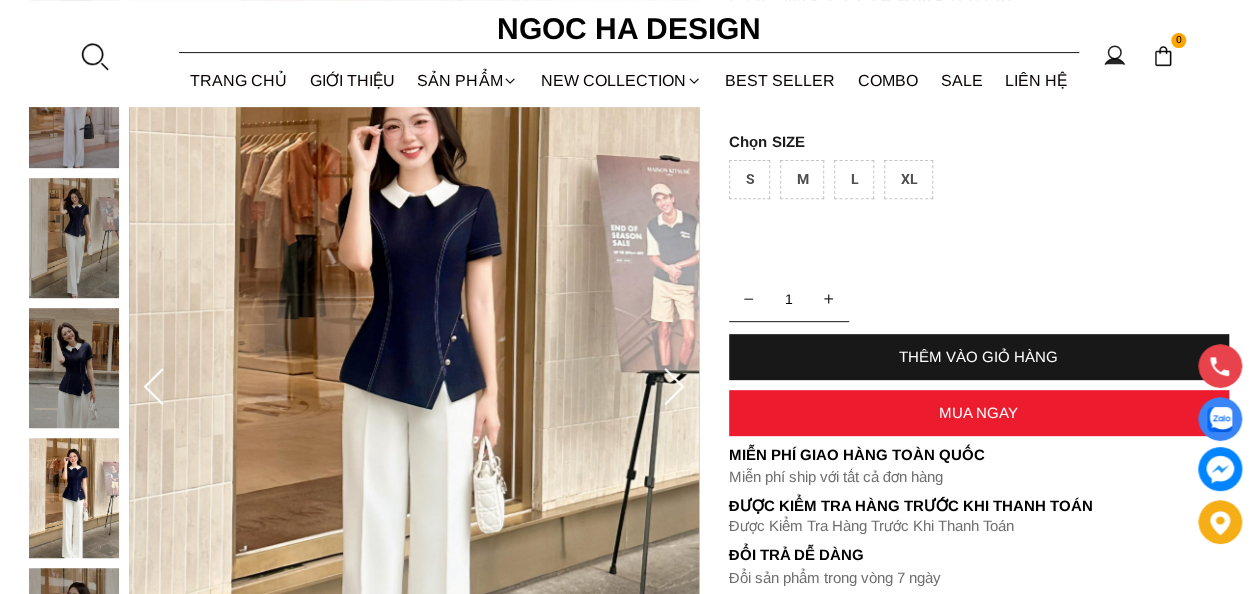 click 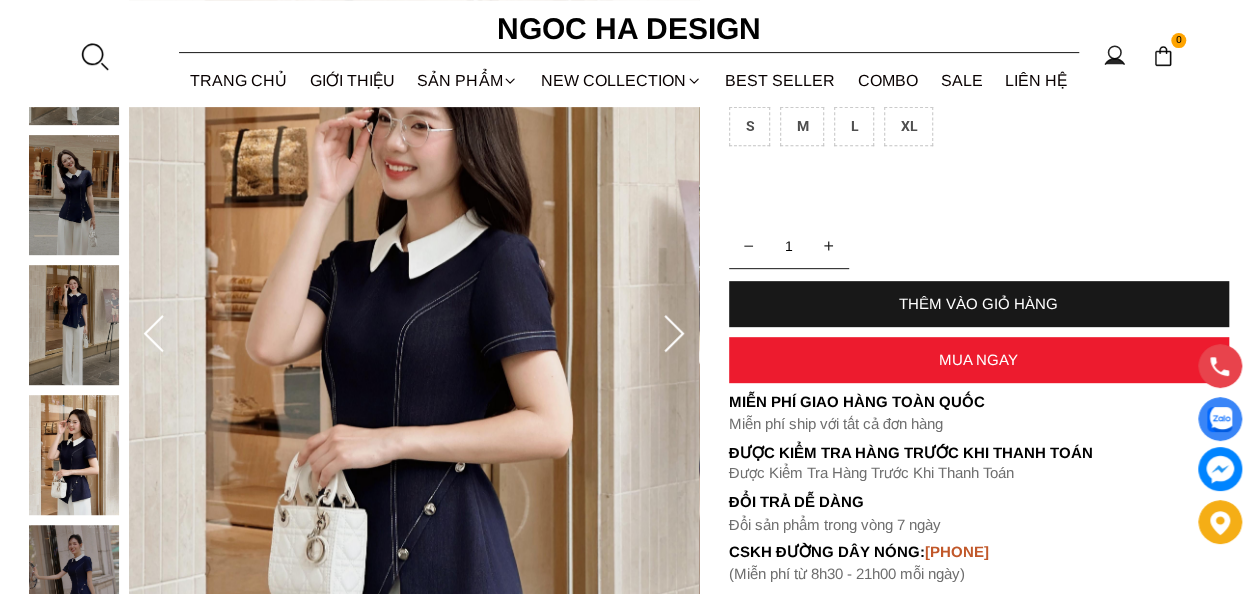 scroll, scrollTop: 317, scrollLeft: 0, axis: vertical 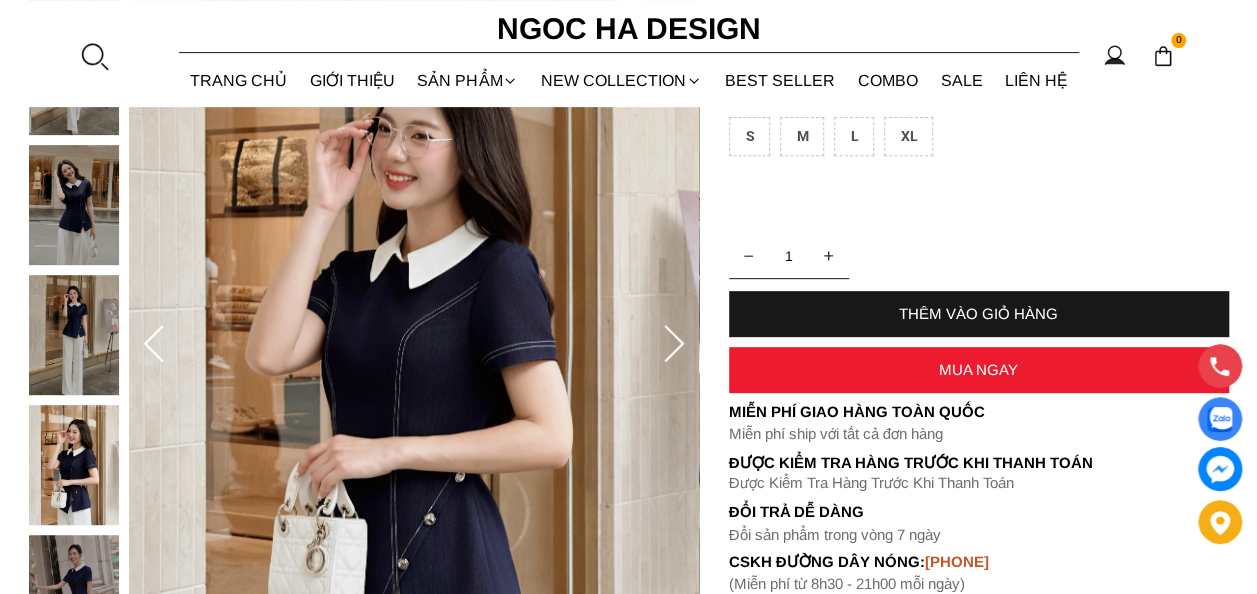 click 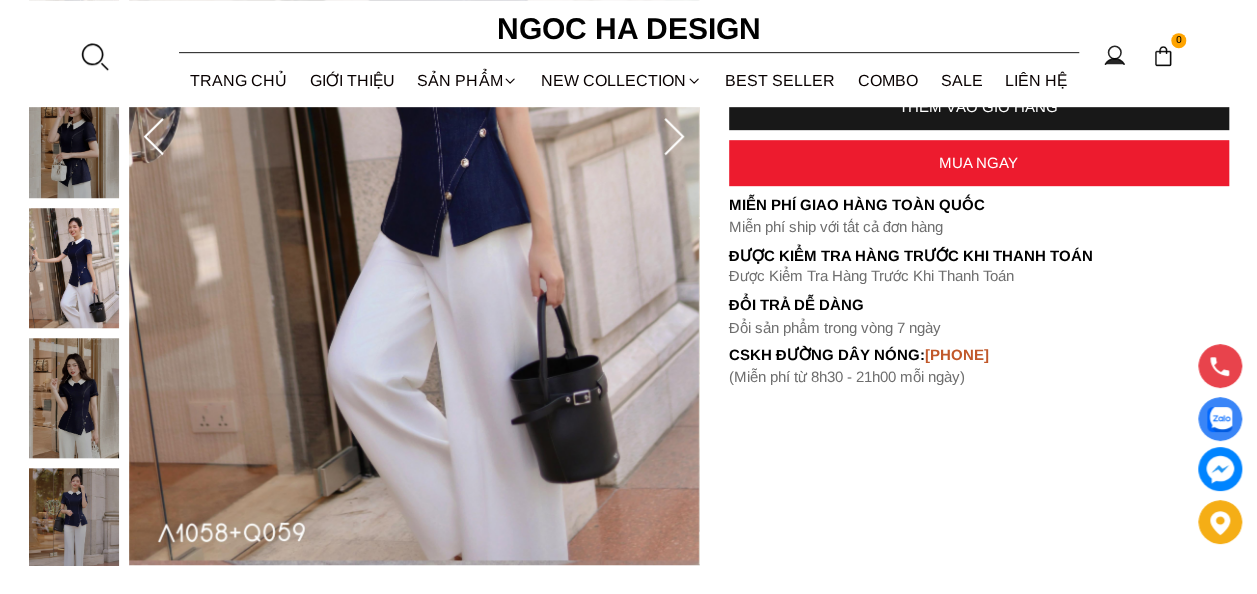 scroll, scrollTop: 544, scrollLeft: 0, axis: vertical 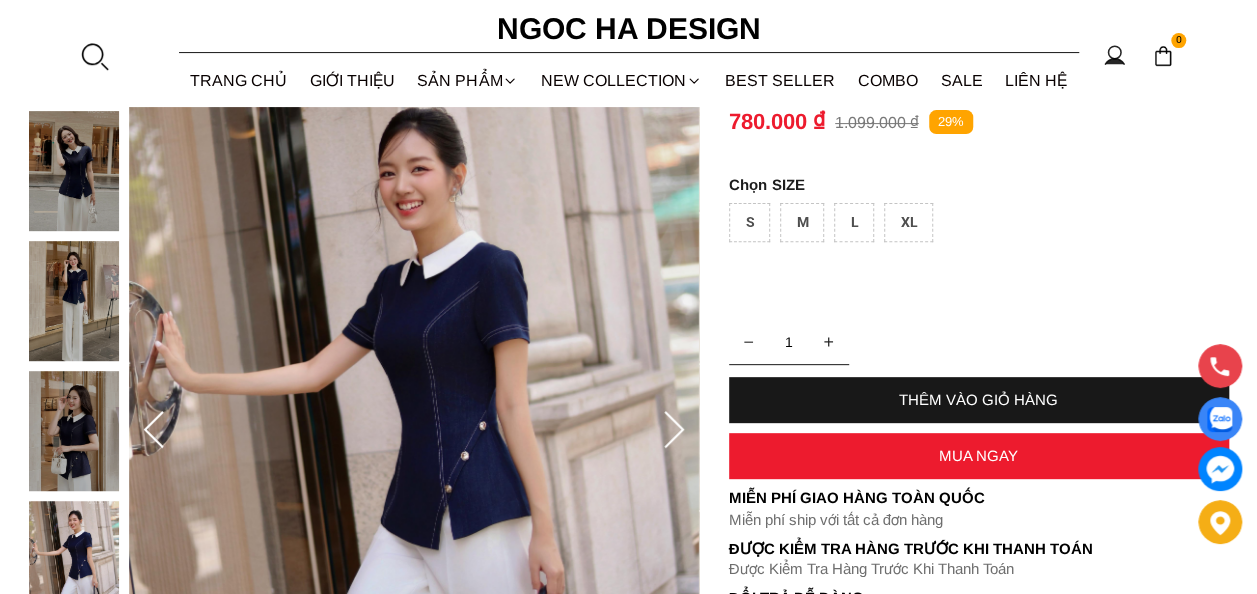 click 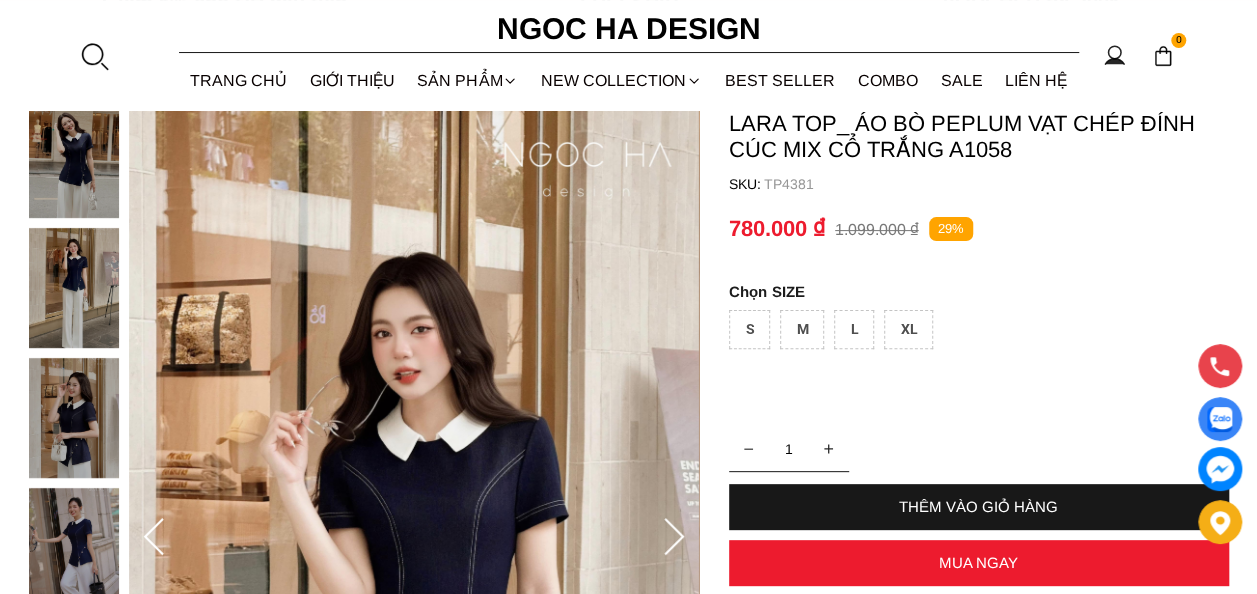 scroll, scrollTop: 0, scrollLeft: 0, axis: both 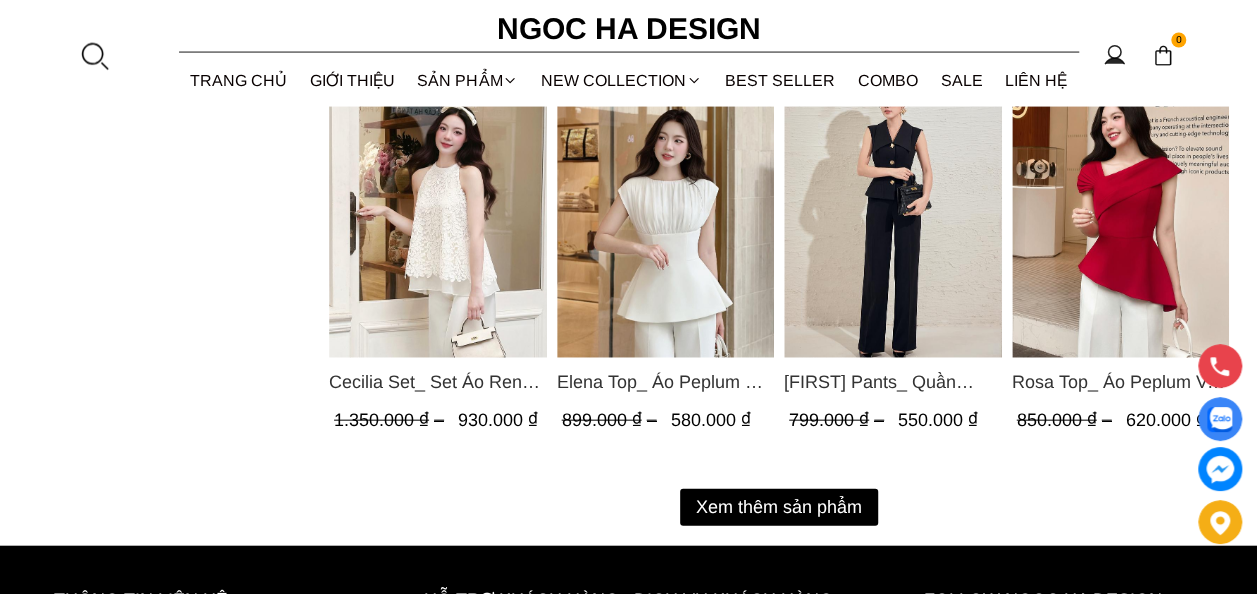 click on "Xem thêm sản phẩm" at bounding box center (779, 507) 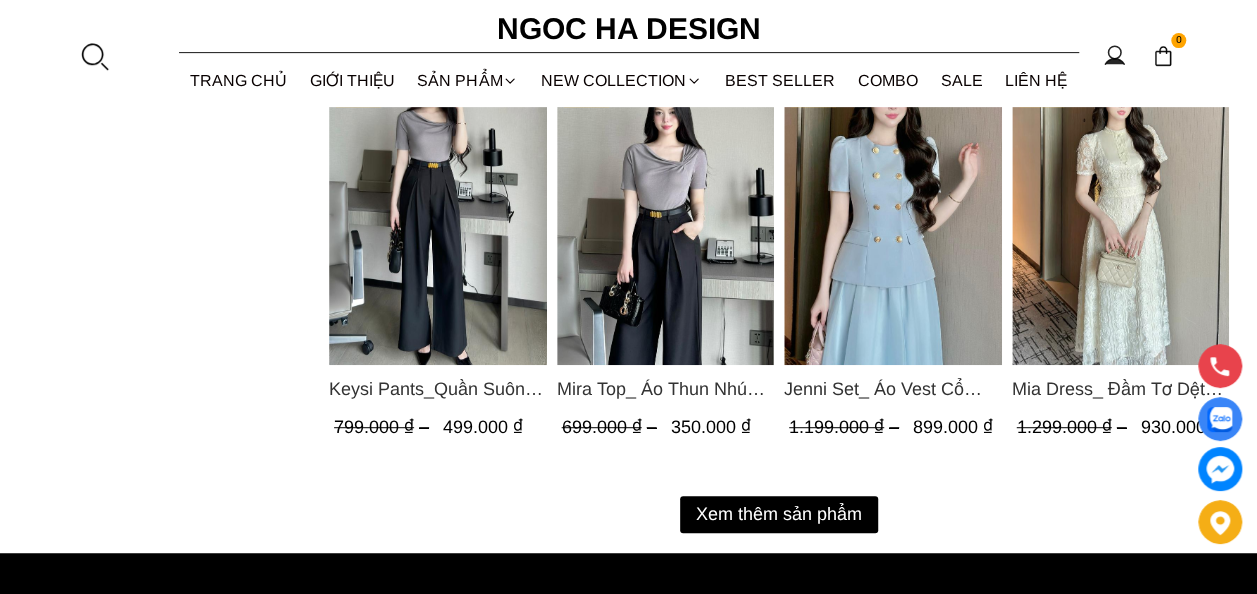 scroll, scrollTop: 4160, scrollLeft: 0, axis: vertical 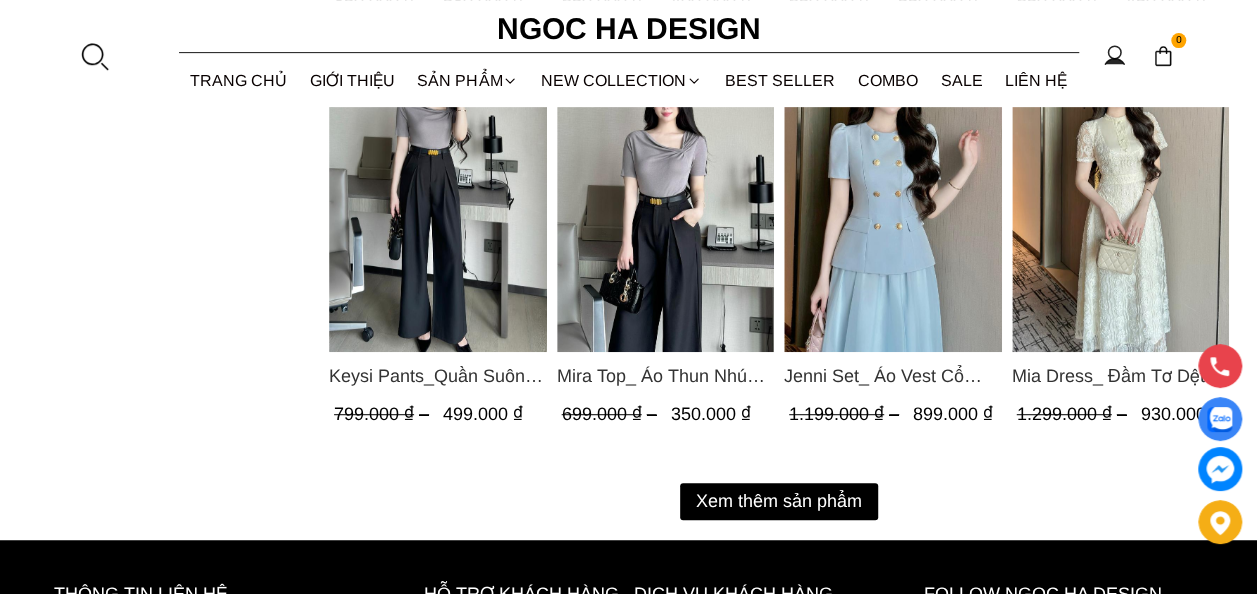 click on "Xem thêm sản phẩm" at bounding box center (779, 501) 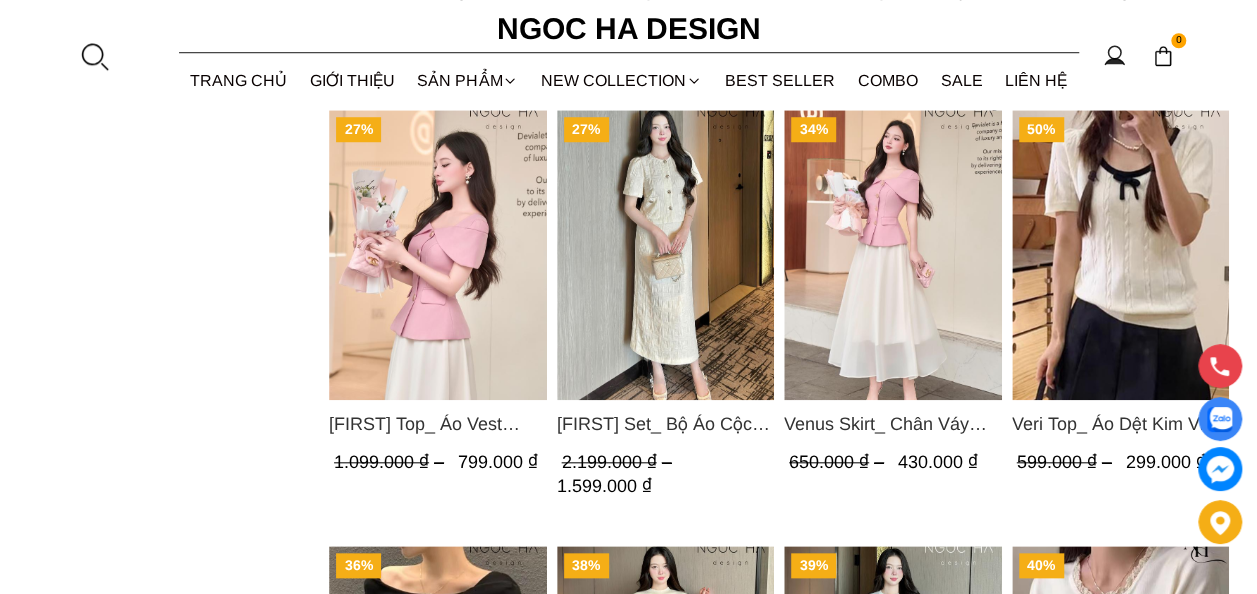 scroll, scrollTop: 4536, scrollLeft: 0, axis: vertical 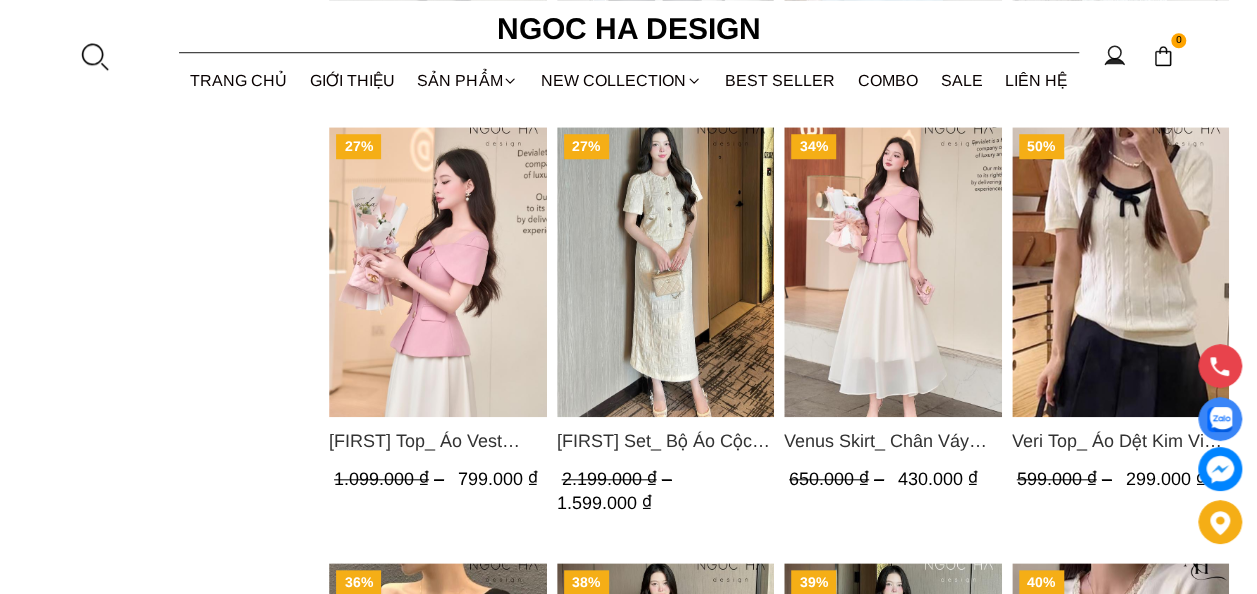 click at bounding box center (893, 272) 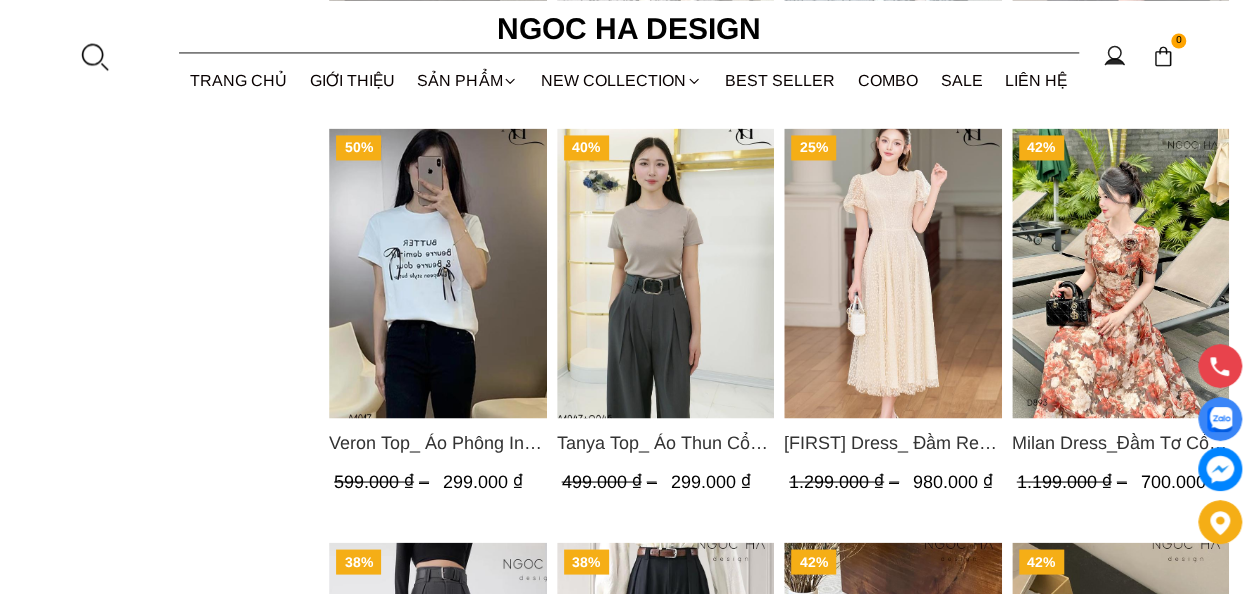 scroll, scrollTop: 5366, scrollLeft: 0, axis: vertical 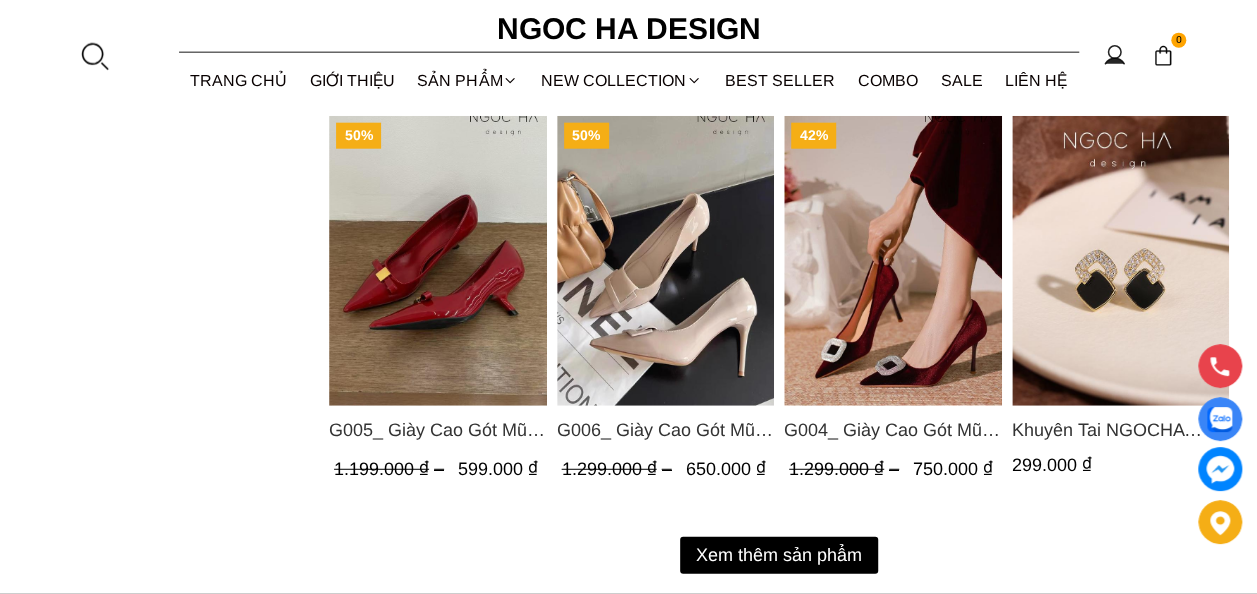 click on "Xem thêm sản phẩm" at bounding box center [779, 555] 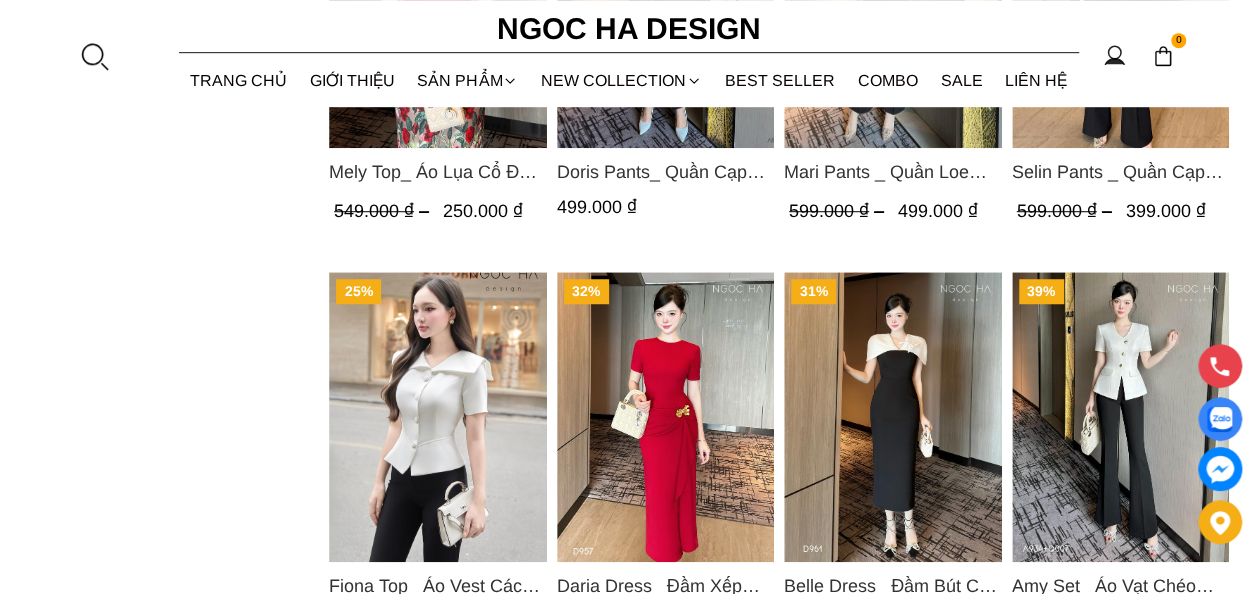 scroll, scrollTop: 8176, scrollLeft: 0, axis: vertical 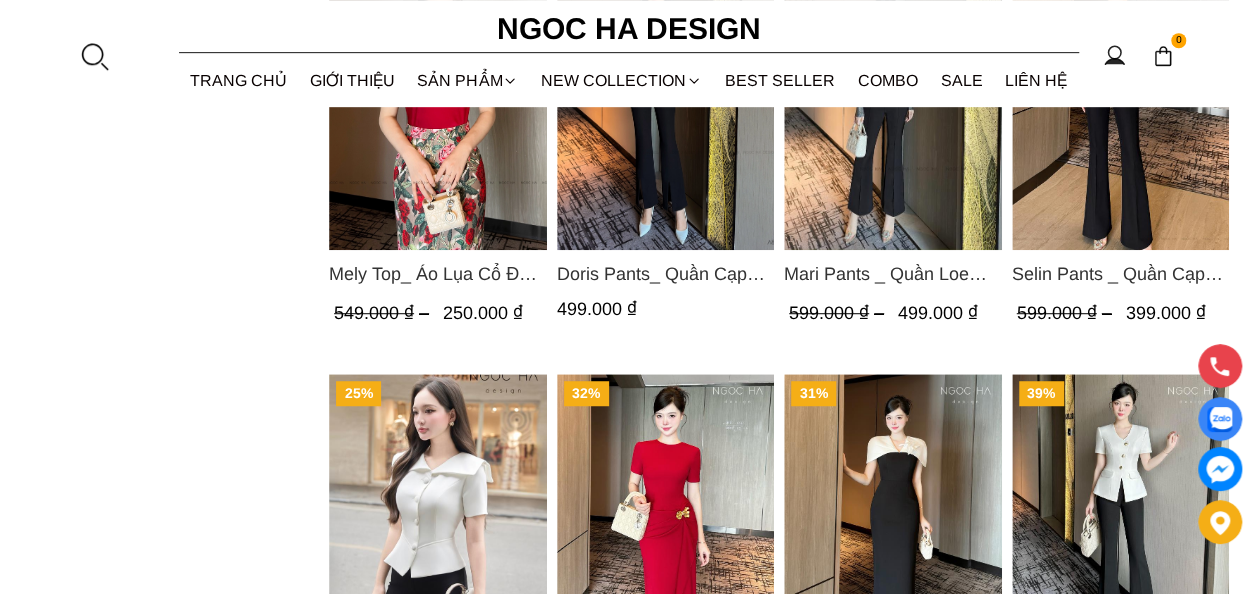 click at bounding box center (438, 519) 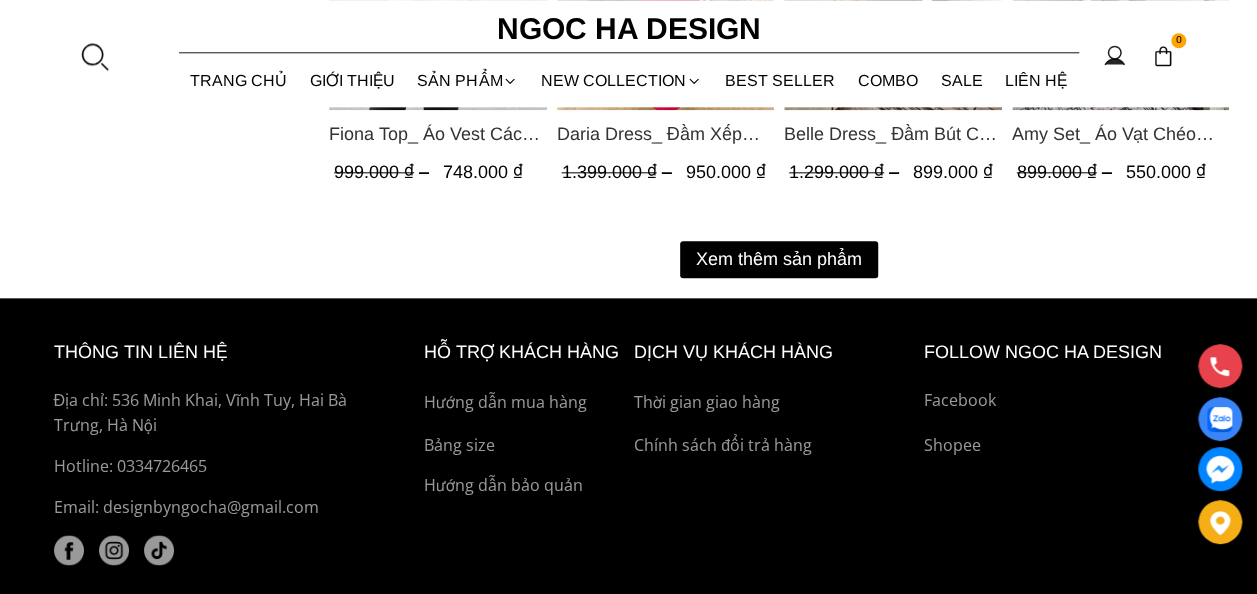 scroll, scrollTop: 8628, scrollLeft: 0, axis: vertical 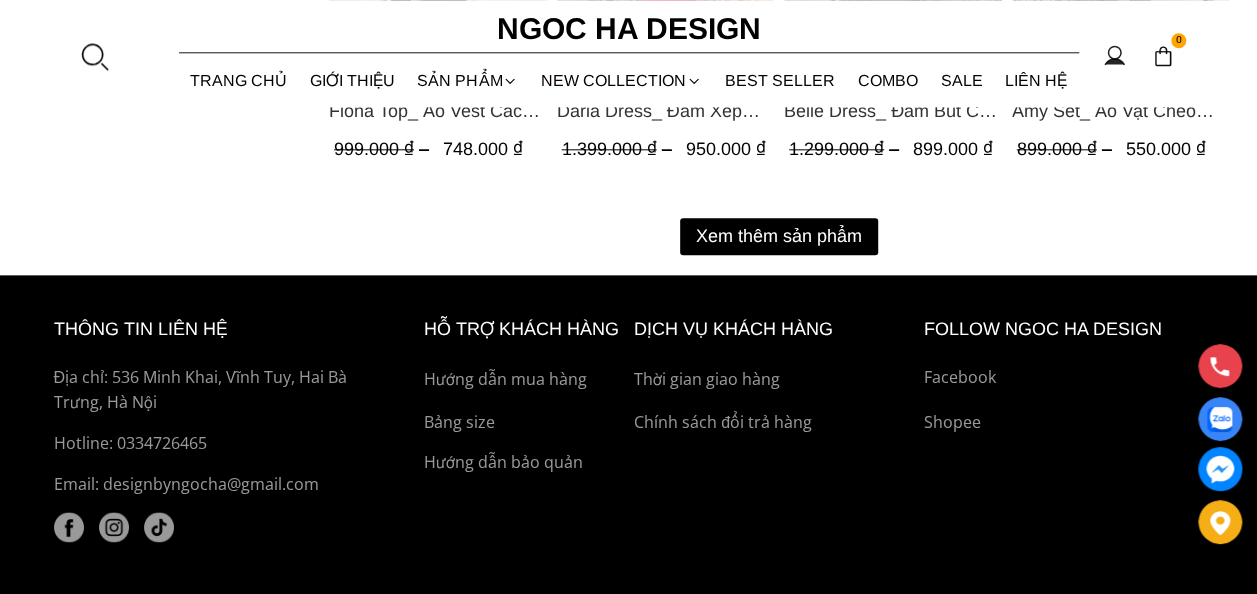 click on "Xem thêm sản phẩm" at bounding box center (779, 236) 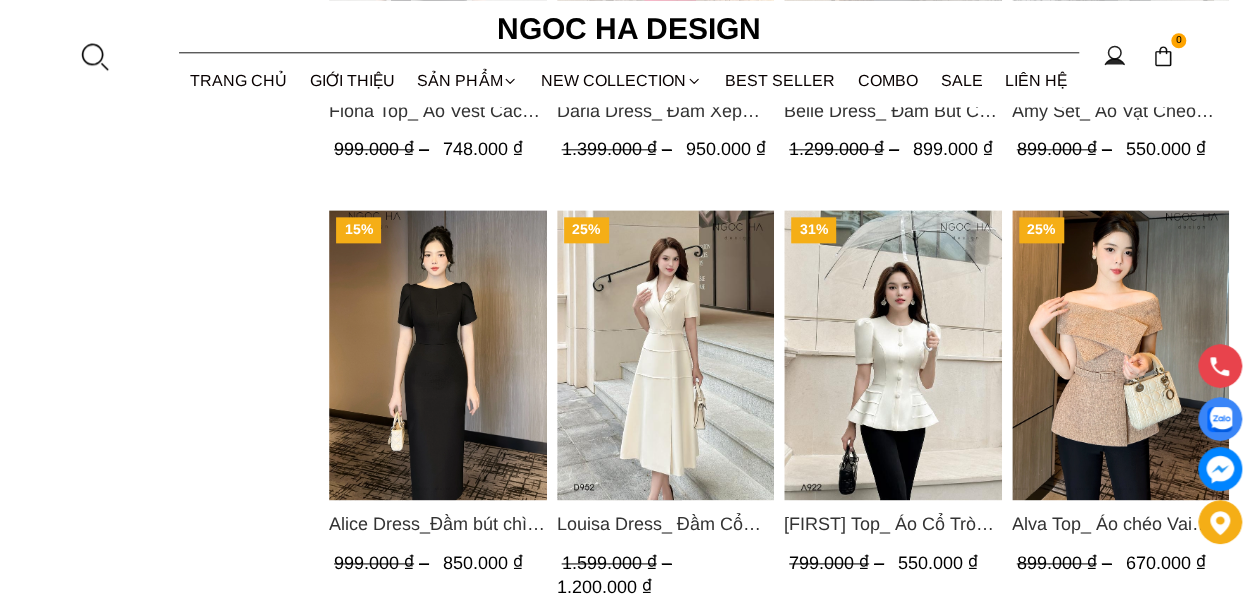 click at bounding box center (438, 356) 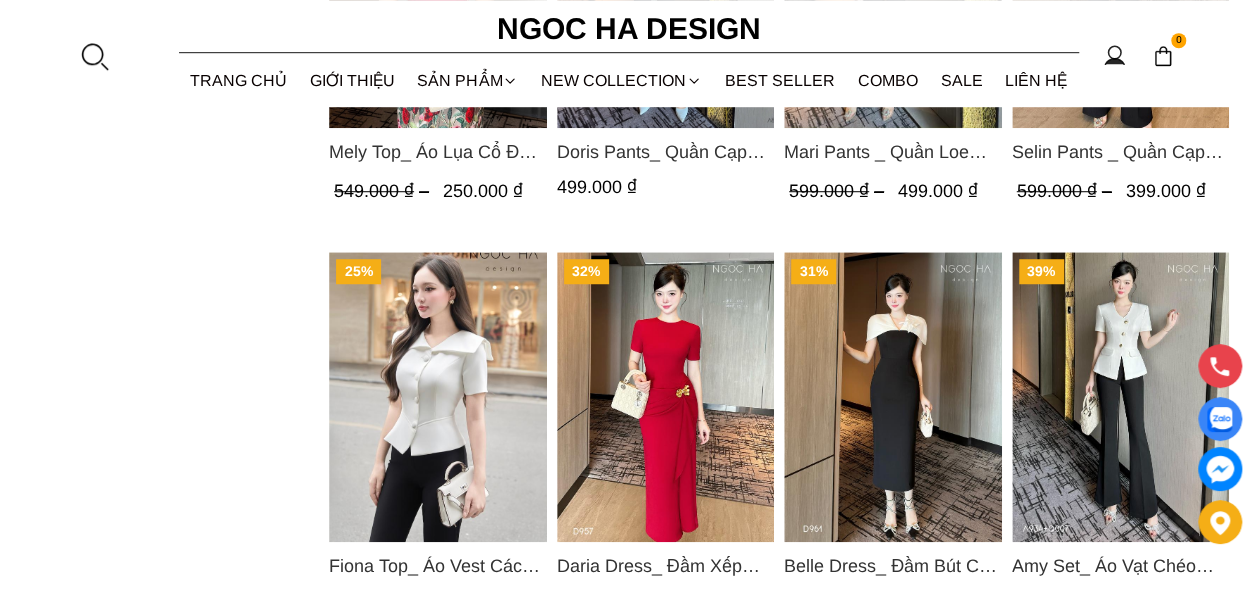 scroll, scrollTop: 8112, scrollLeft: 0, axis: vertical 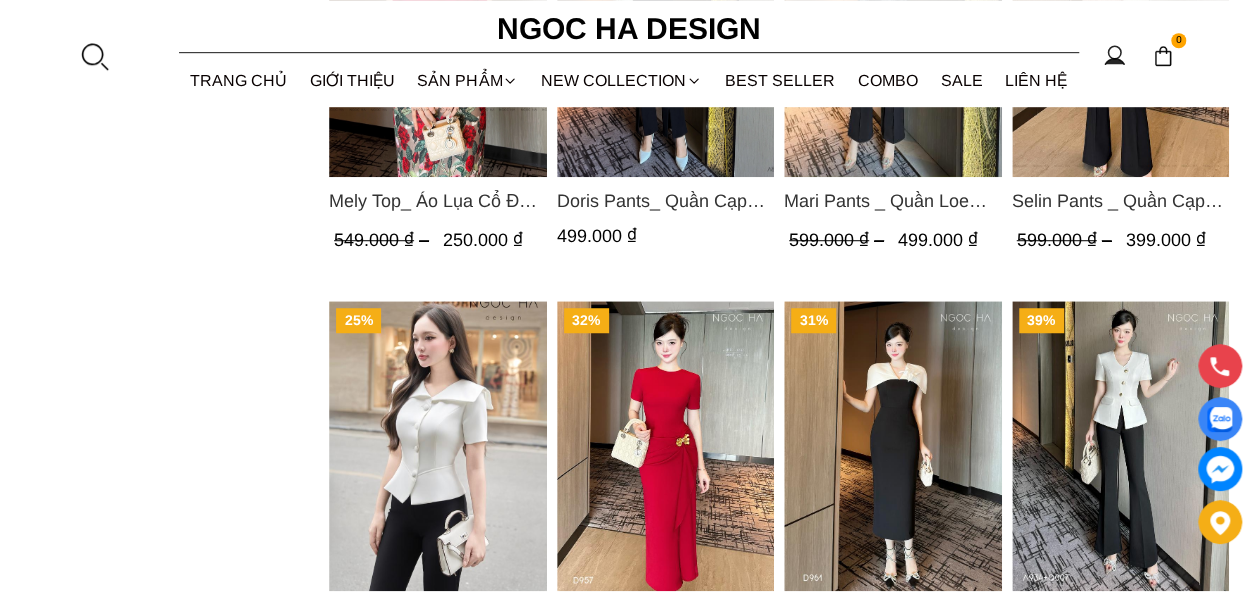 click at bounding box center [438, 446] 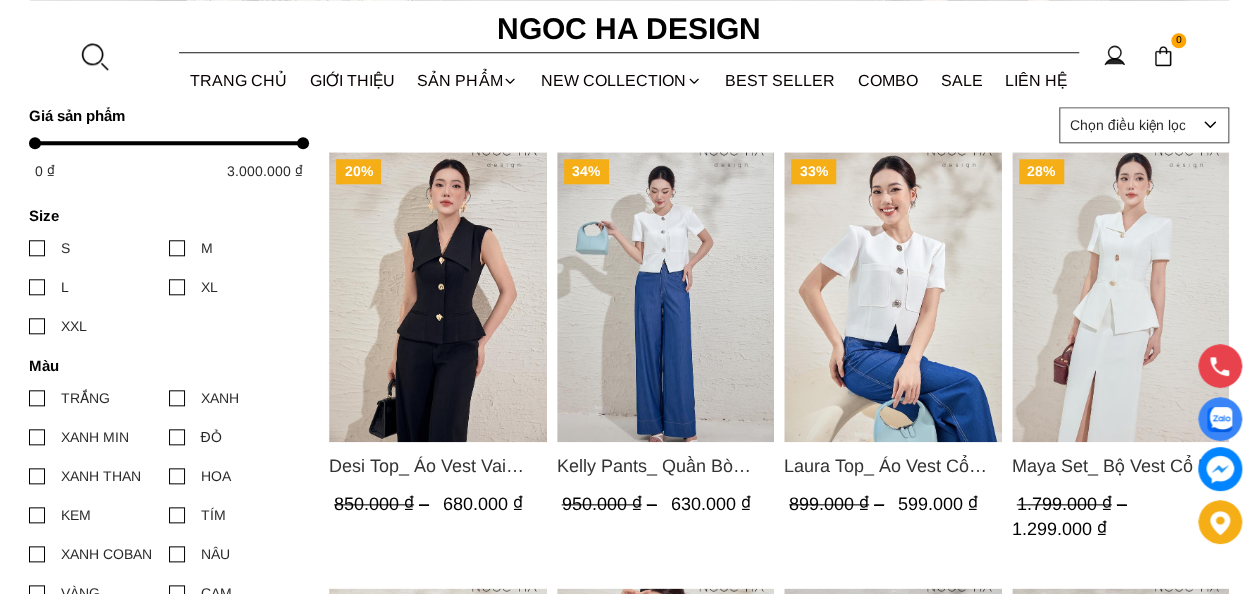 scroll, scrollTop: 806, scrollLeft: 0, axis: vertical 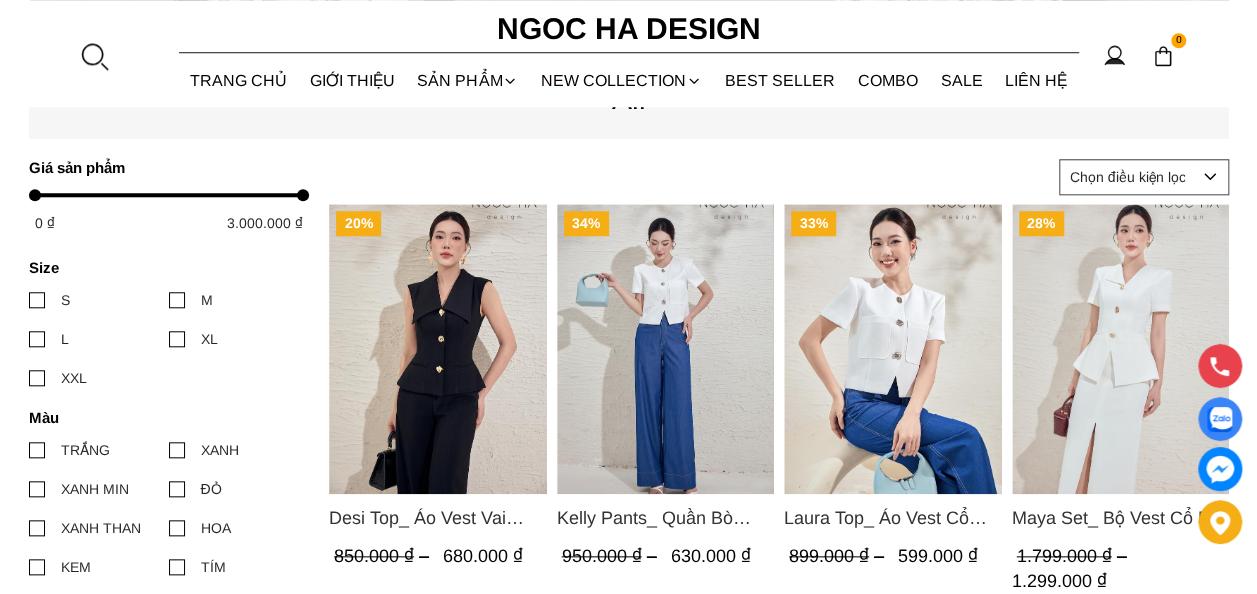 click at bounding box center (1120, 349) 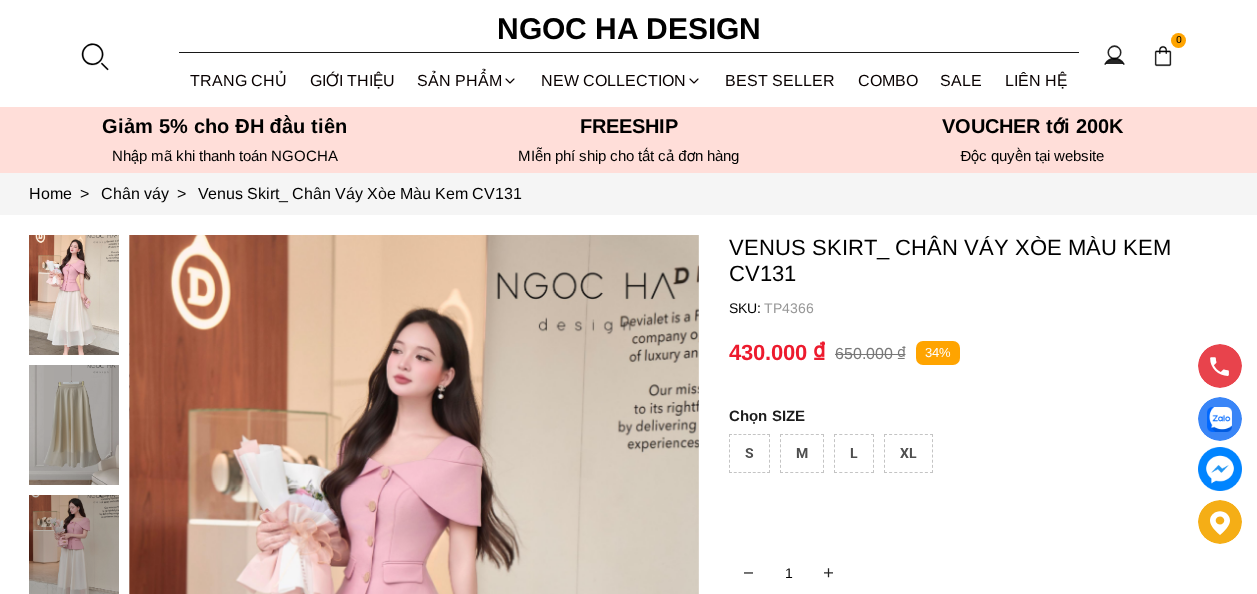 scroll, scrollTop: 0, scrollLeft: 0, axis: both 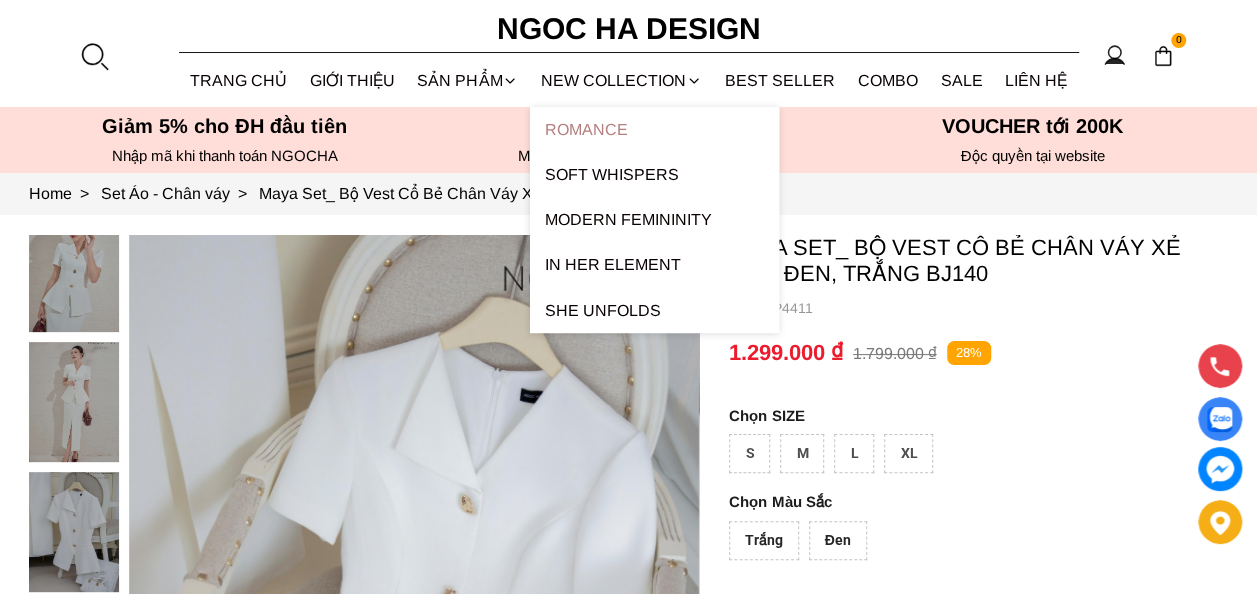 click on "ROMANCE" at bounding box center (654, 129) 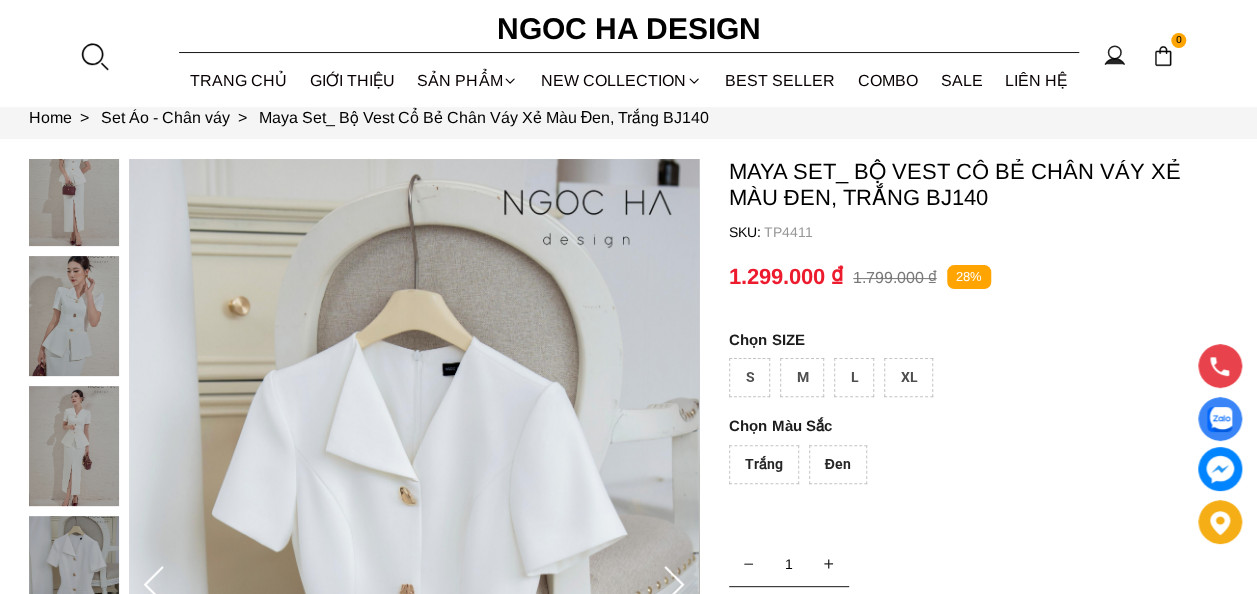 scroll, scrollTop: 0, scrollLeft: 0, axis: both 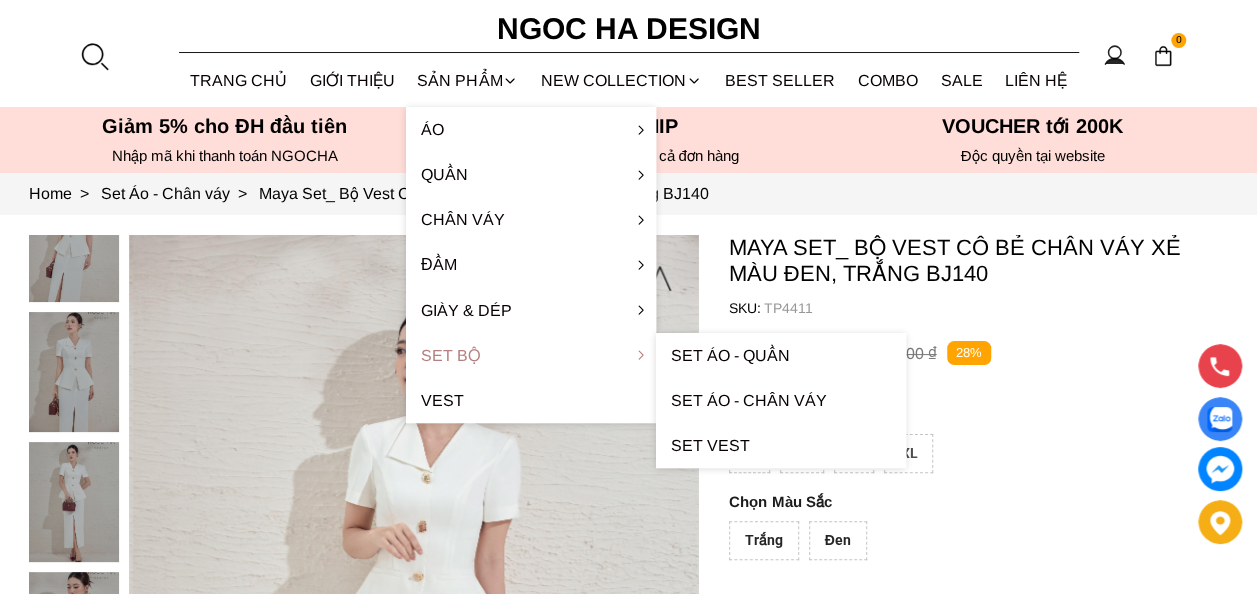 click on "Set Bộ" at bounding box center [531, 355] 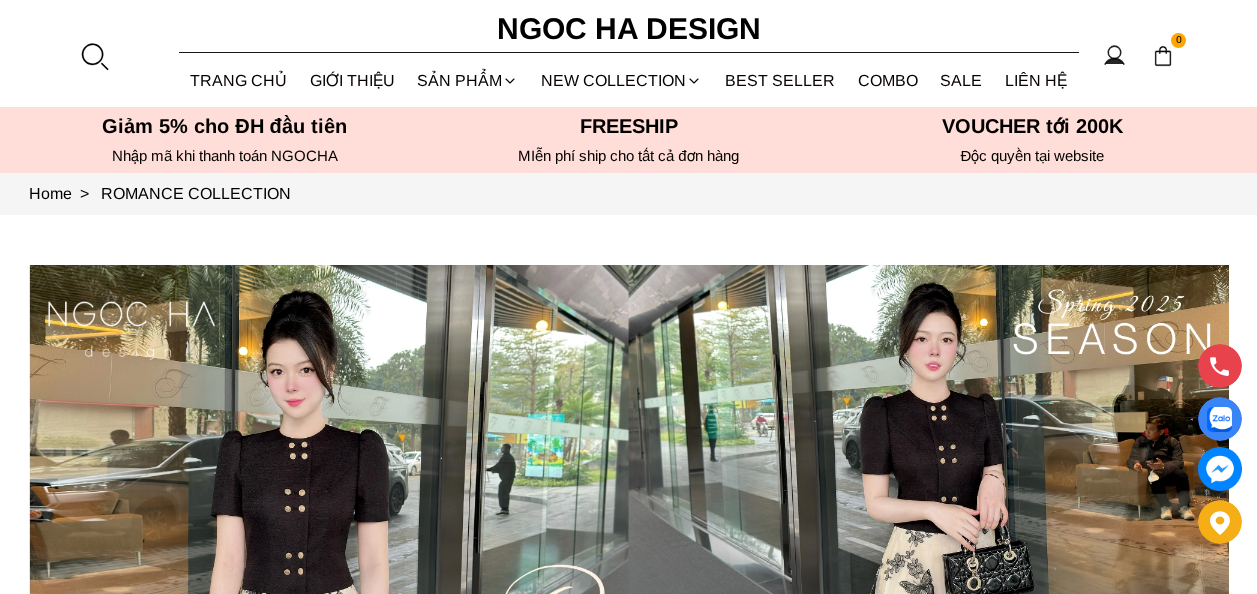 scroll, scrollTop: 0, scrollLeft: 0, axis: both 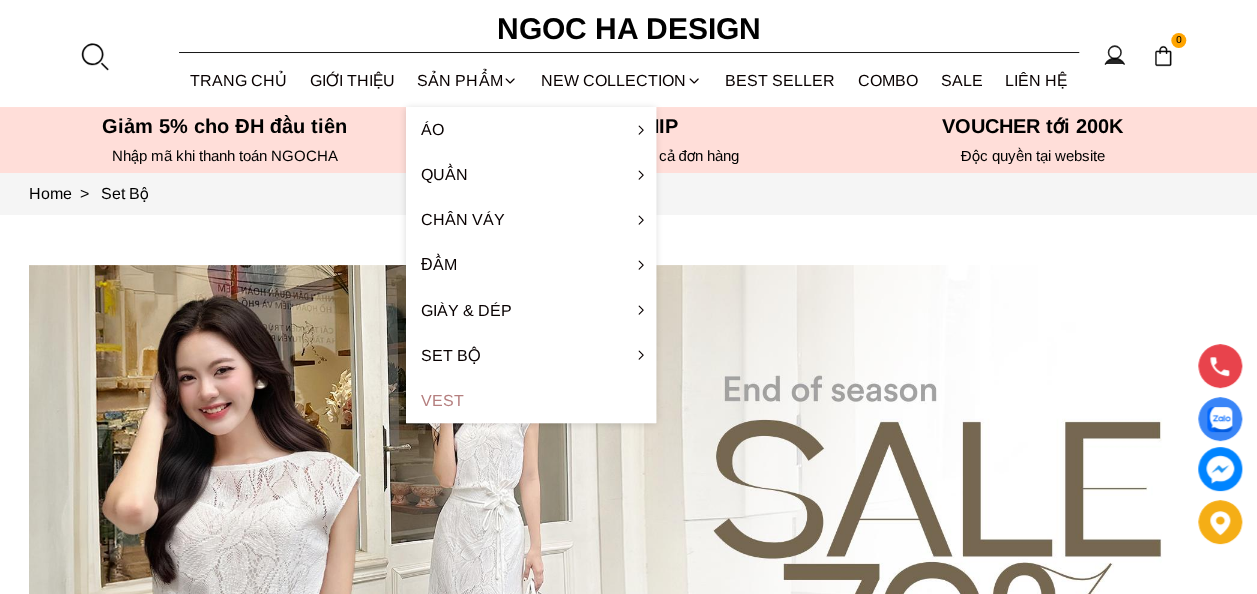 click on "Vest" at bounding box center (531, 400) 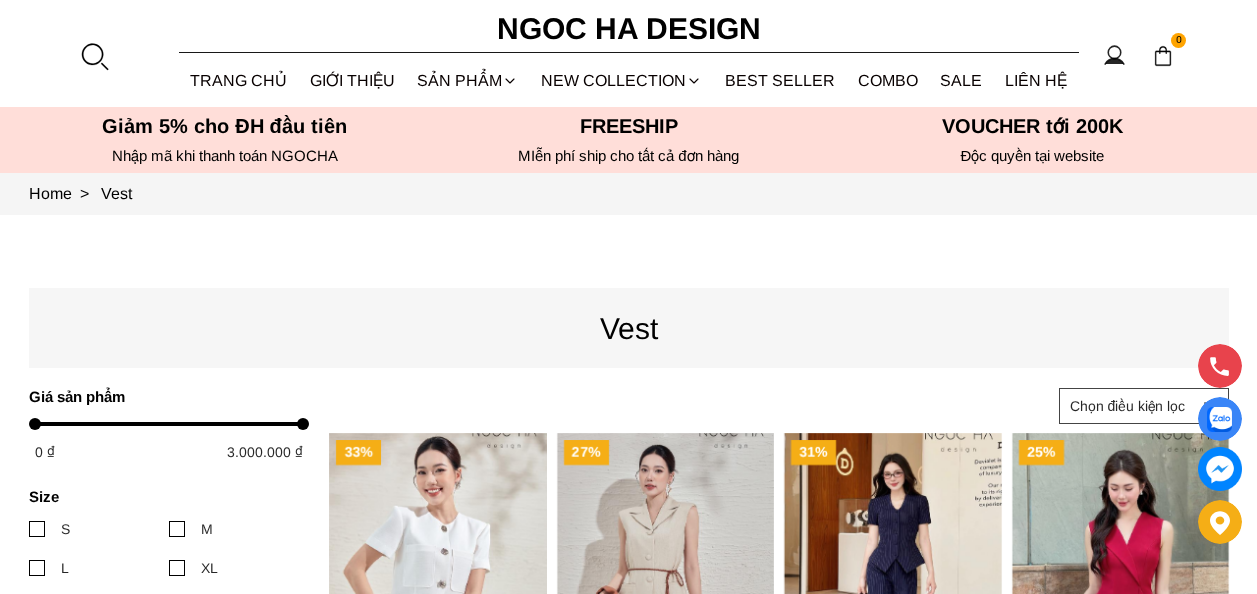scroll, scrollTop: 0, scrollLeft: 0, axis: both 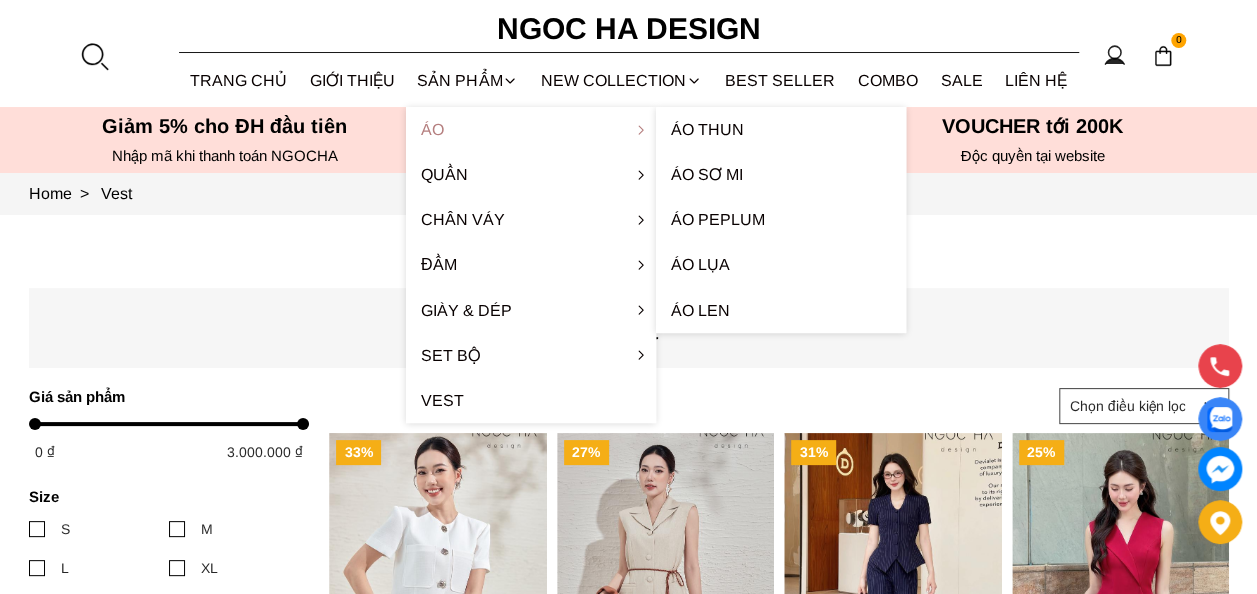 click on "Áo" at bounding box center [531, 129] 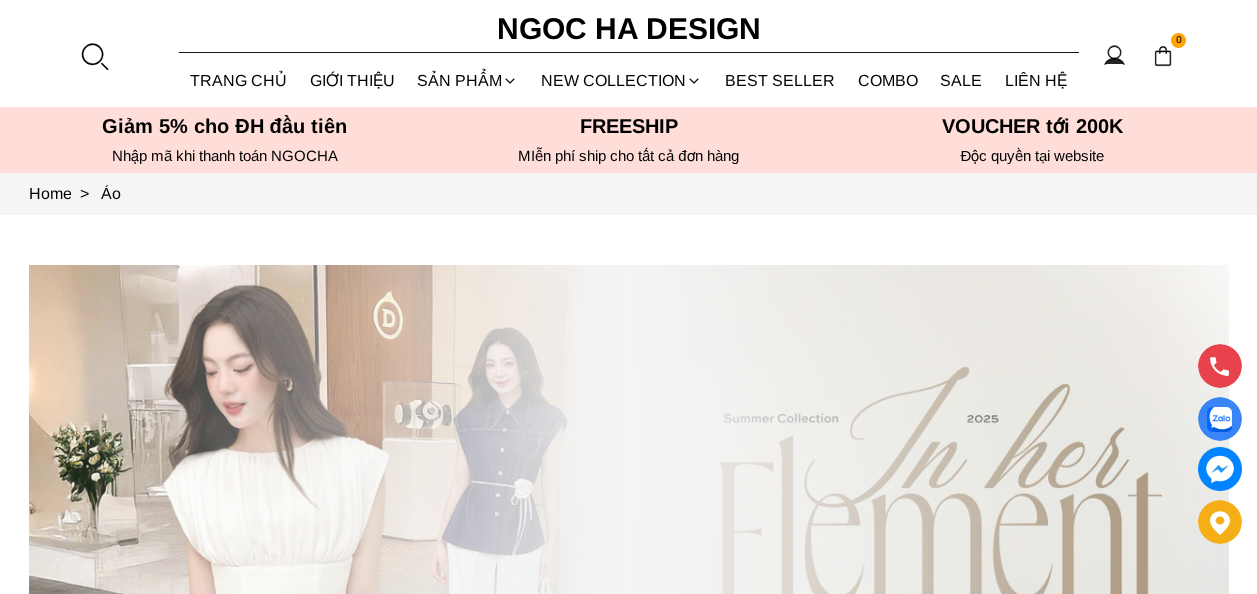 scroll, scrollTop: 0, scrollLeft: 0, axis: both 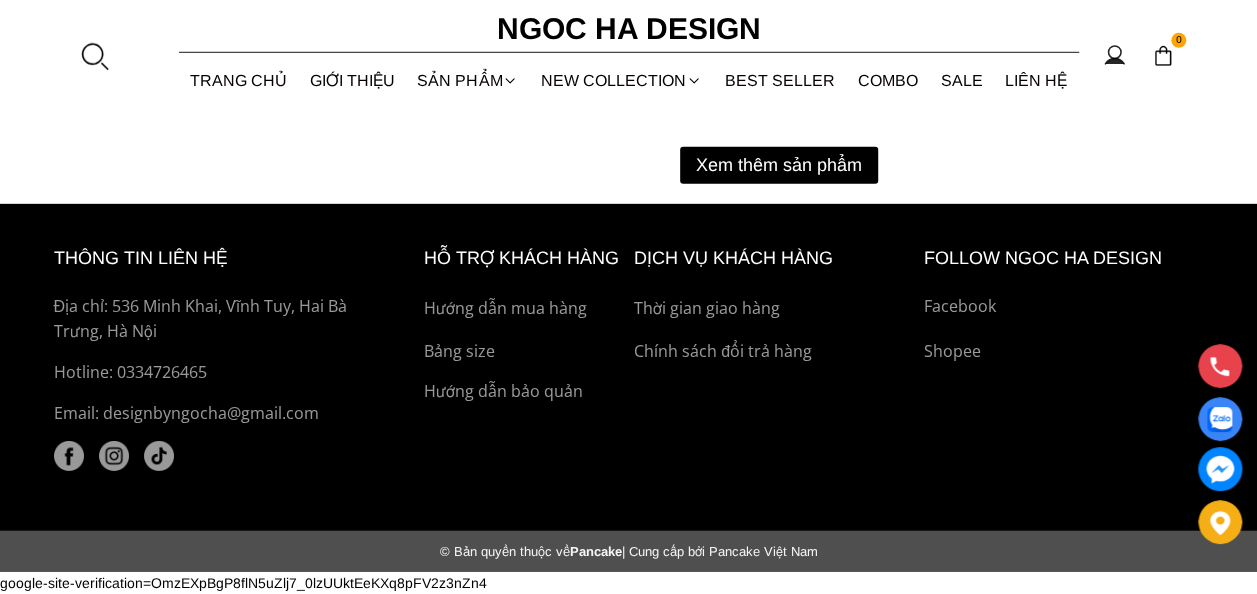 click on "Xem thêm sản phẩm" at bounding box center [779, 165] 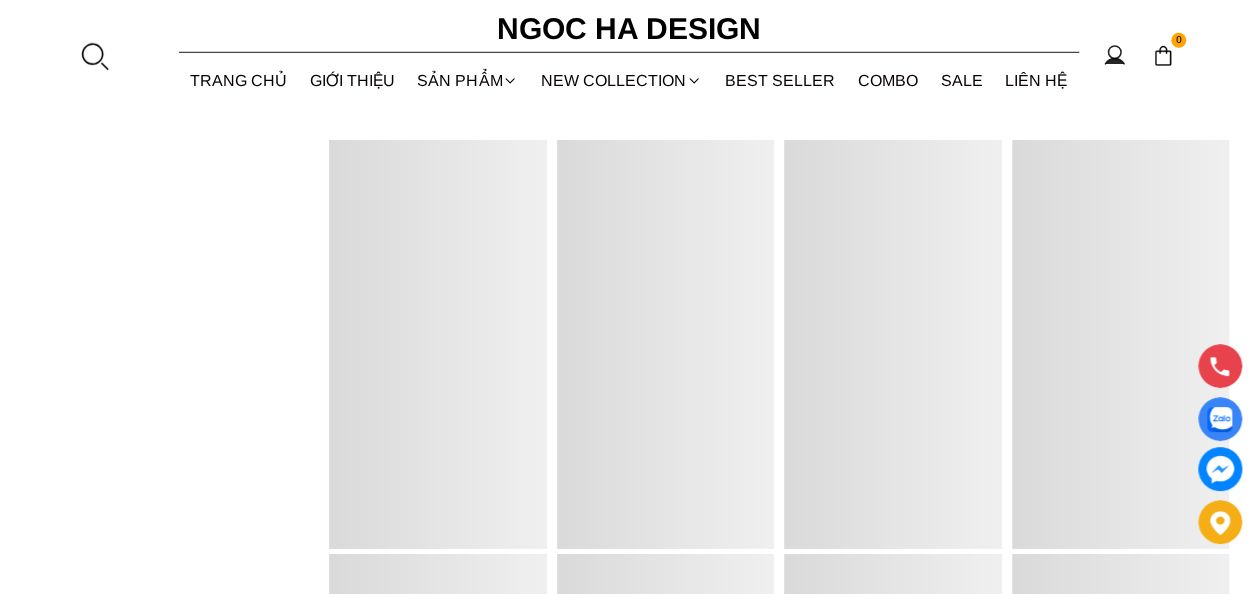 click at bounding box center (665, 344) 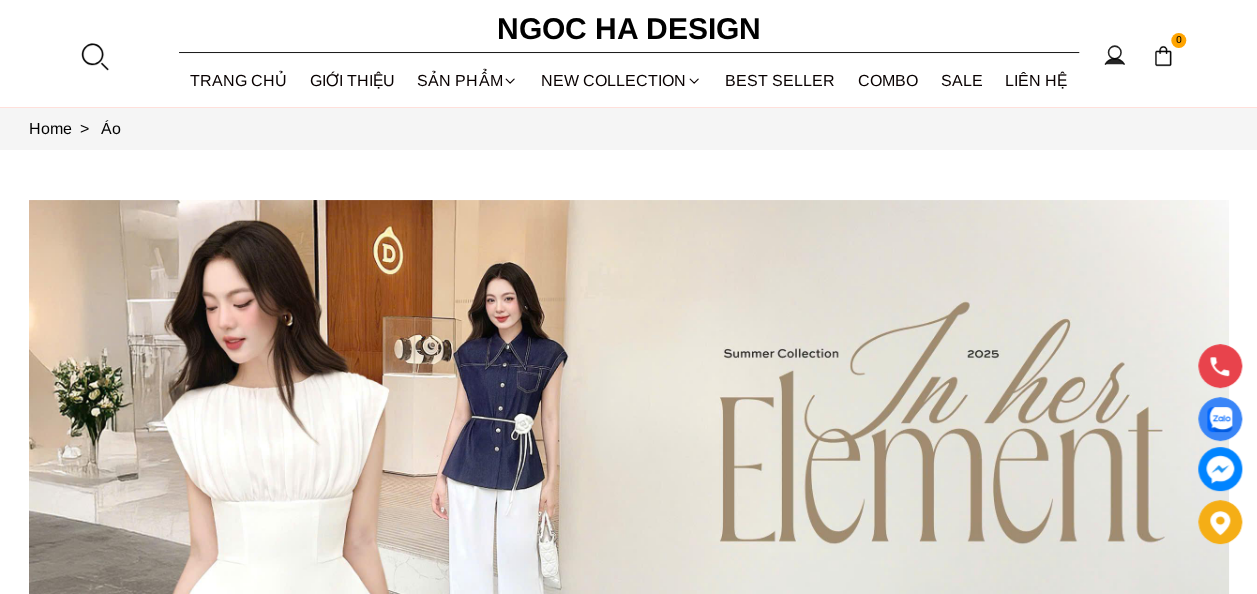 scroll, scrollTop: 0, scrollLeft: 0, axis: both 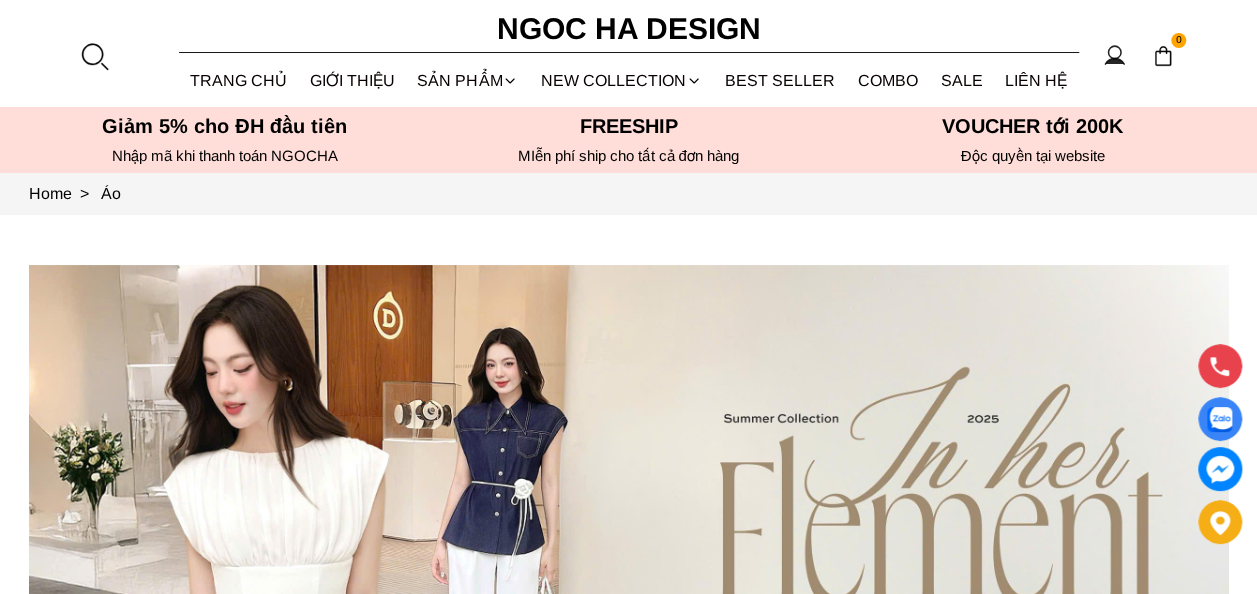click on "0
Trang chủ
Giới thiệu
Sản phẩm
Áo
Áo thun
Áo sơ mi
Áo Peplum
Áo lụa
Áo len
Quần
Quần Baggy
Quần Suông
Quần ống loe
Chân váy
Chân váy dáng xòe
Chân váy chữ A
Chân váy dập ly
Chân váy bút chì
Chân váy đuôi cá
Đầm" at bounding box center (628, 53) 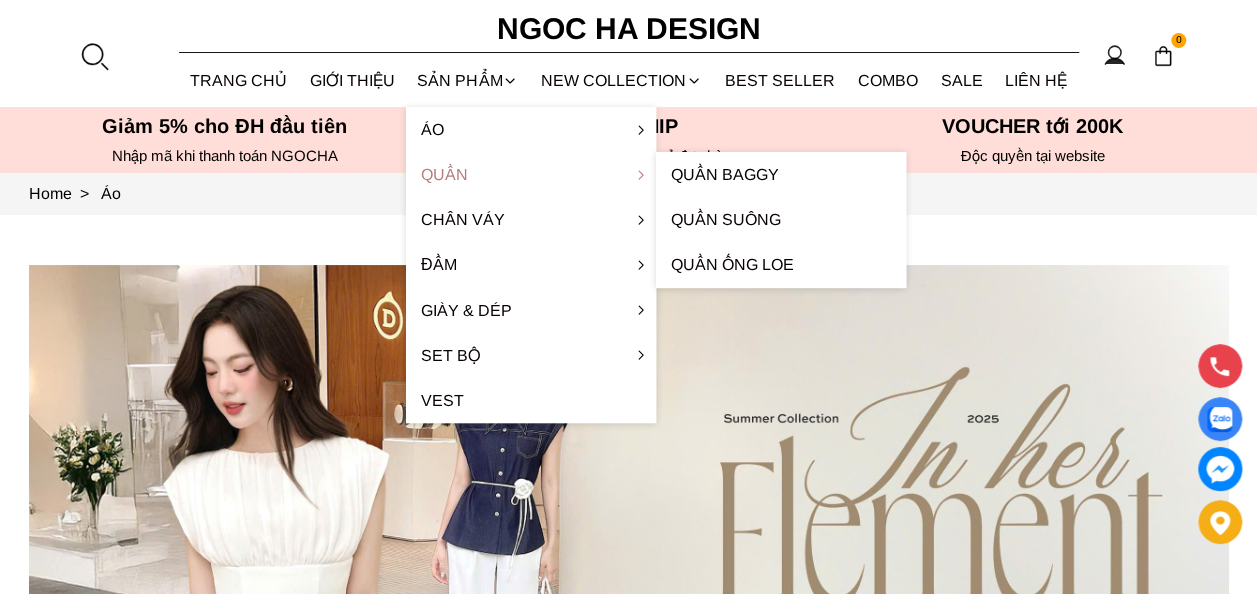 click on "Quần" at bounding box center [531, 174] 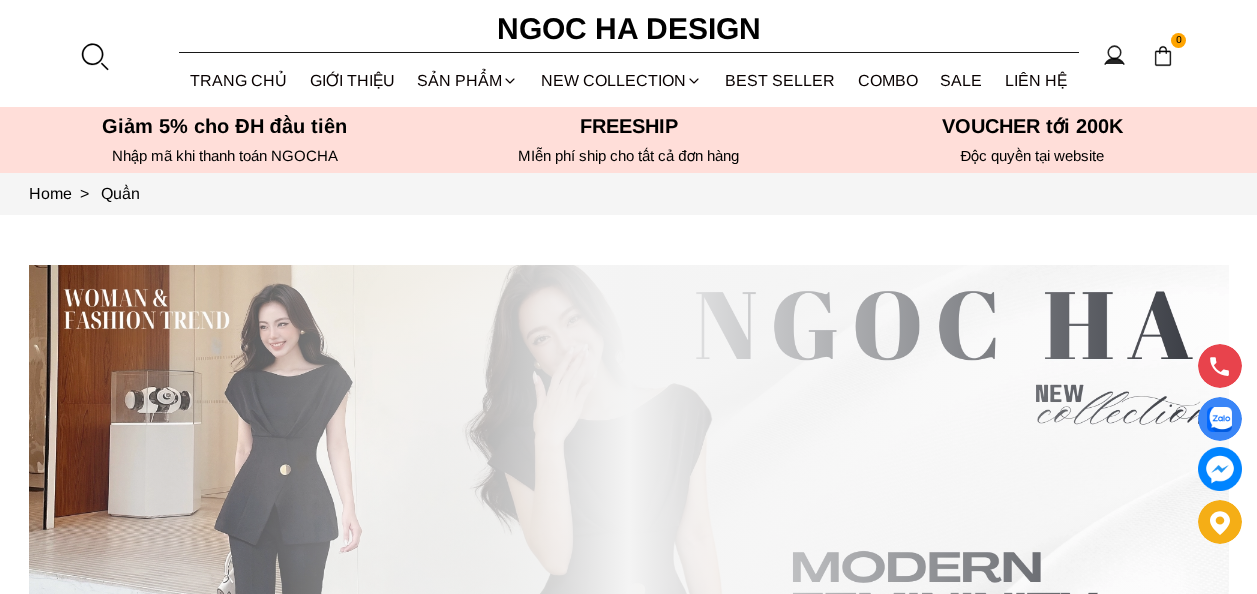 scroll, scrollTop: 0, scrollLeft: 0, axis: both 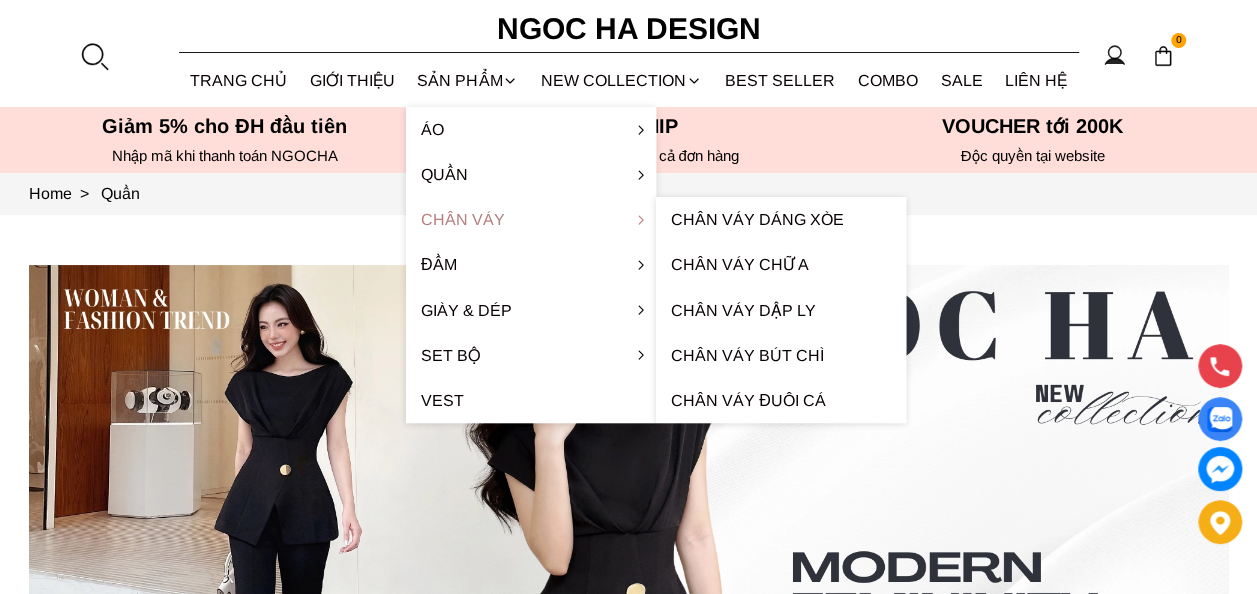 click on "Chân váy" at bounding box center (531, 219) 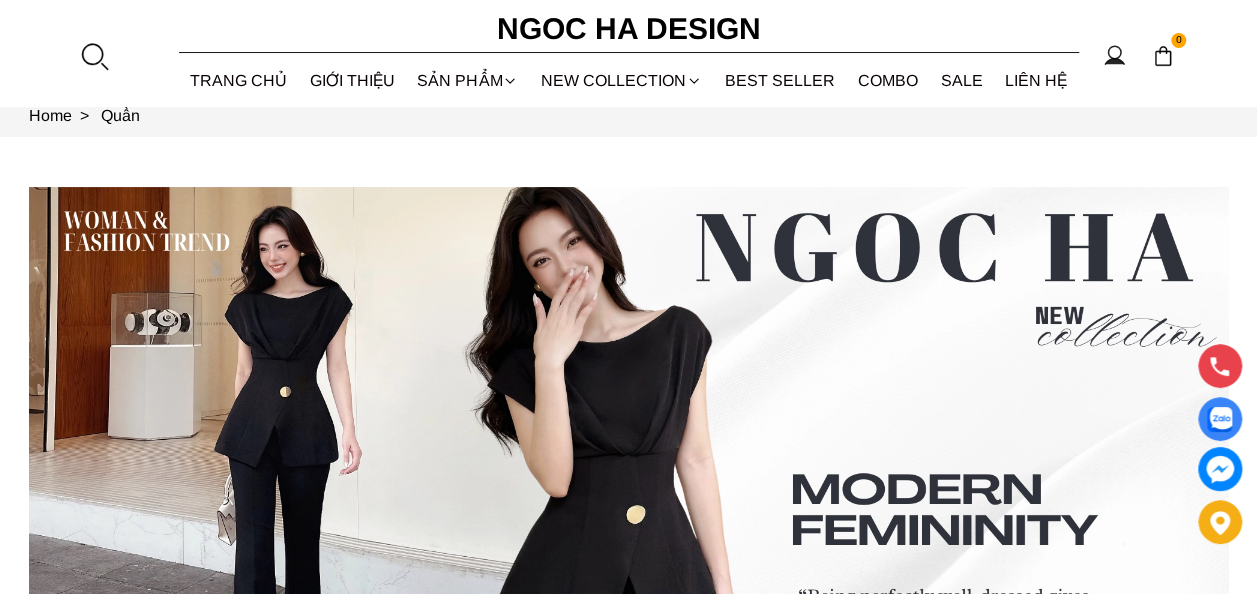 scroll, scrollTop: 0, scrollLeft: 0, axis: both 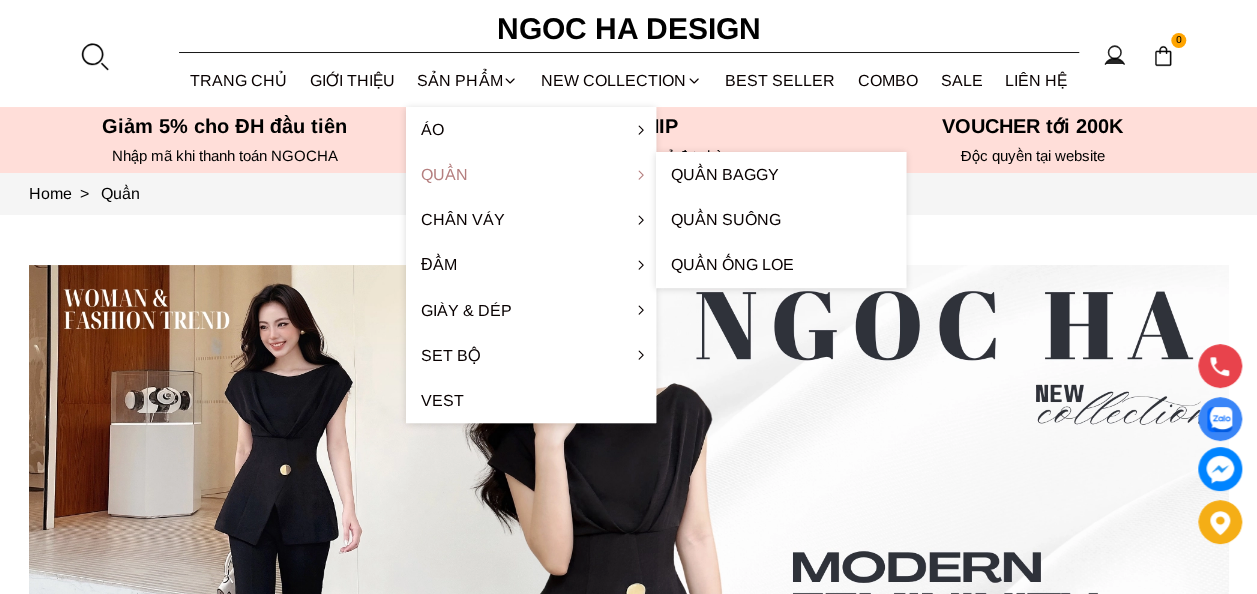 click on "Quần" at bounding box center (531, 174) 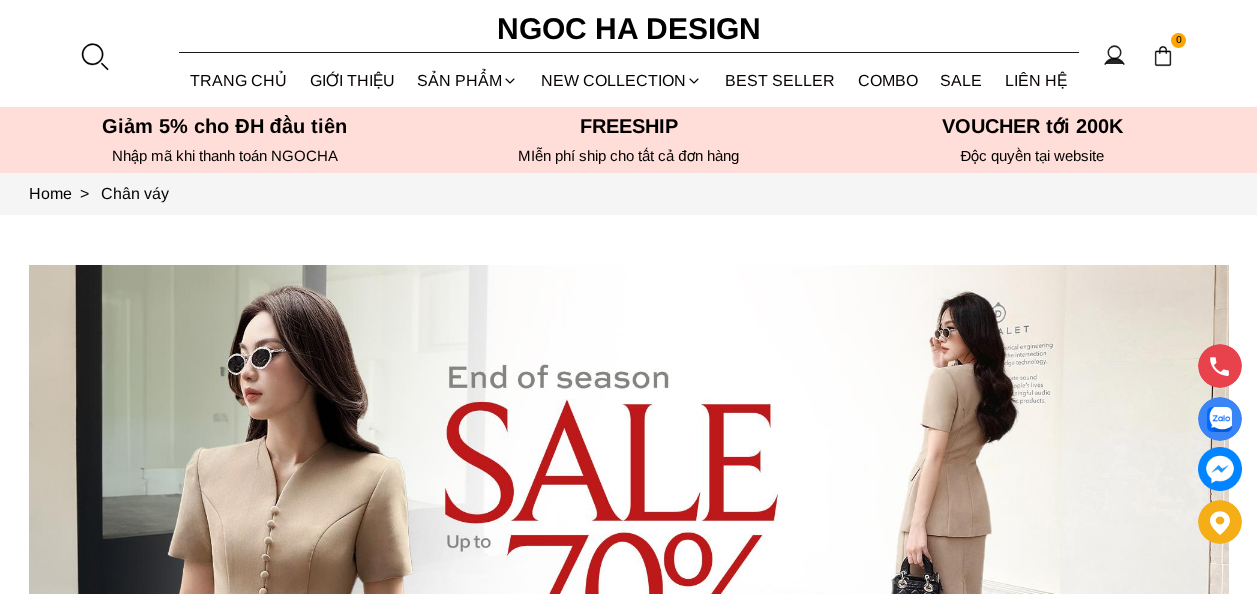 scroll, scrollTop: 0, scrollLeft: 0, axis: both 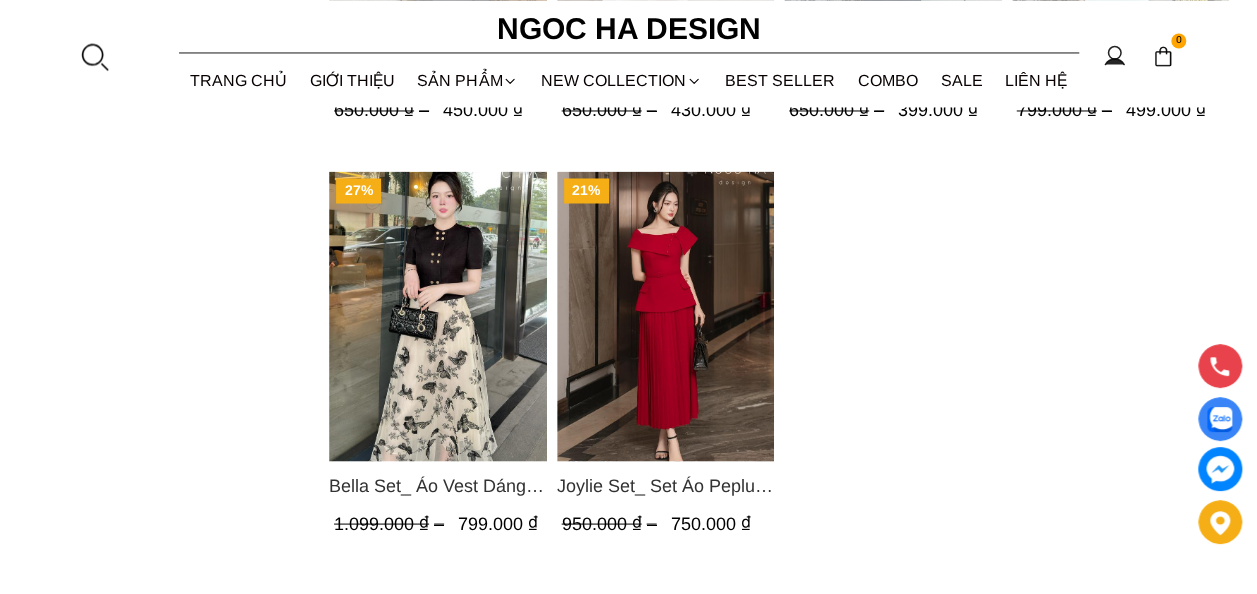 click at bounding box center [665, 316] 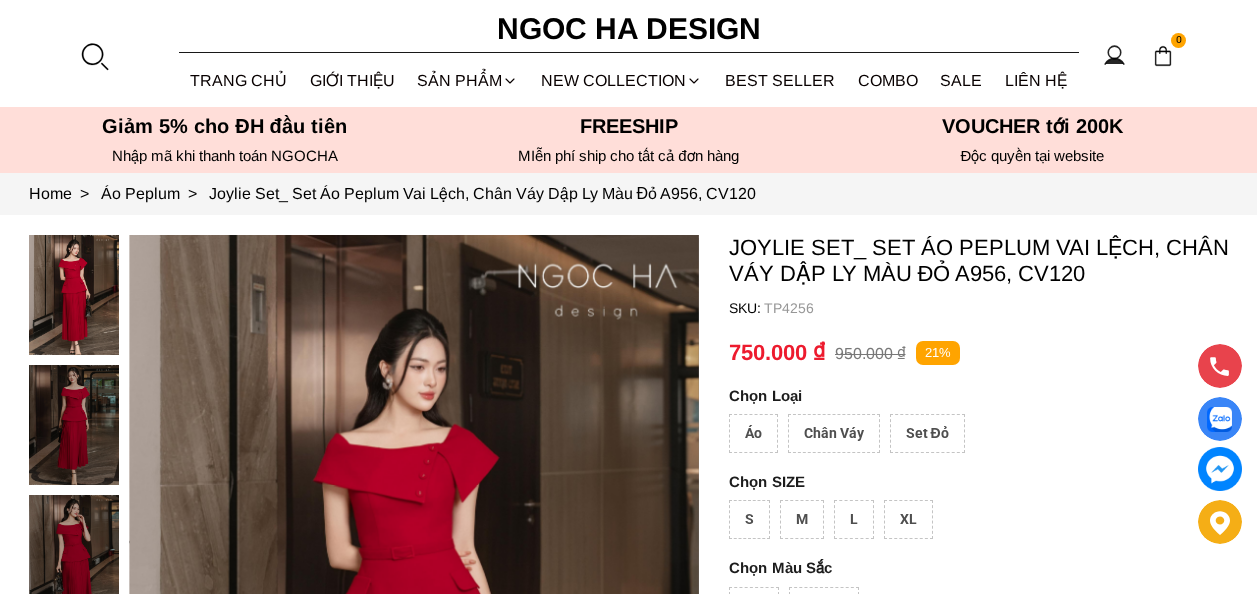 scroll, scrollTop: 0, scrollLeft: 0, axis: both 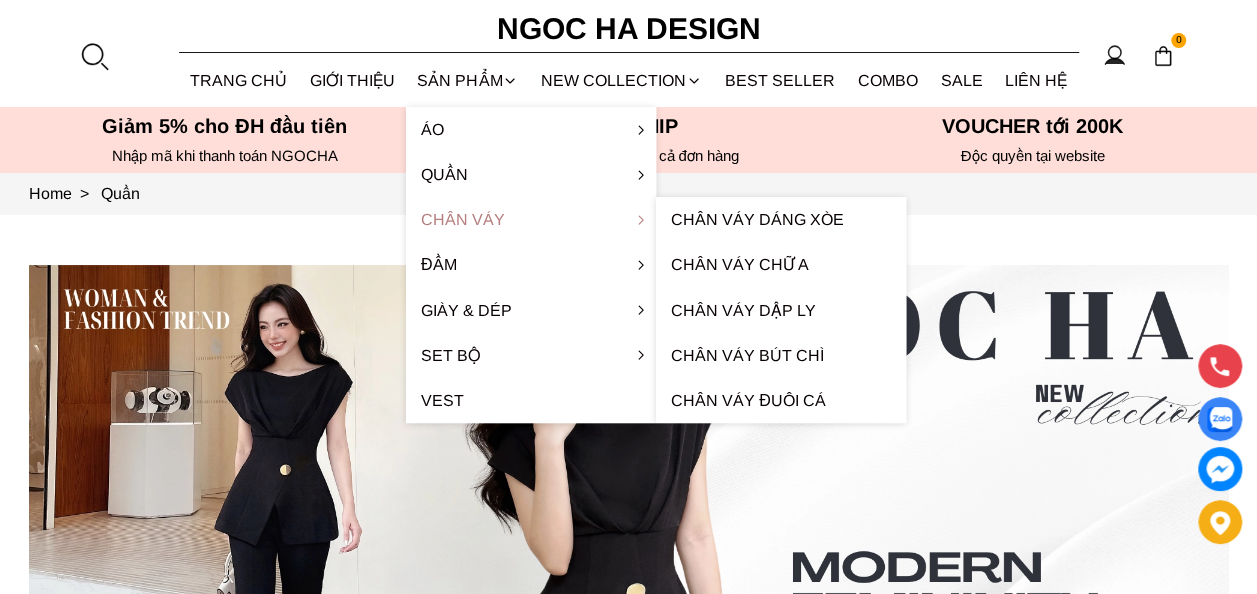 click on "Chân váy" at bounding box center (531, 219) 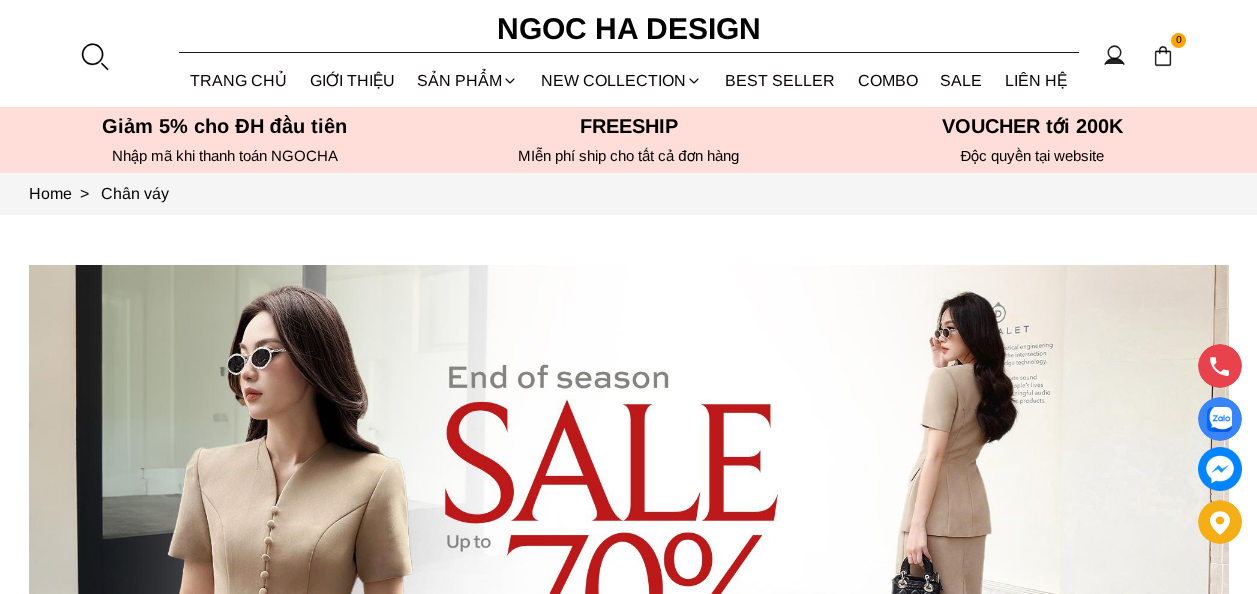 scroll, scrollTop: 0, scrollLeft: 0, axis: both 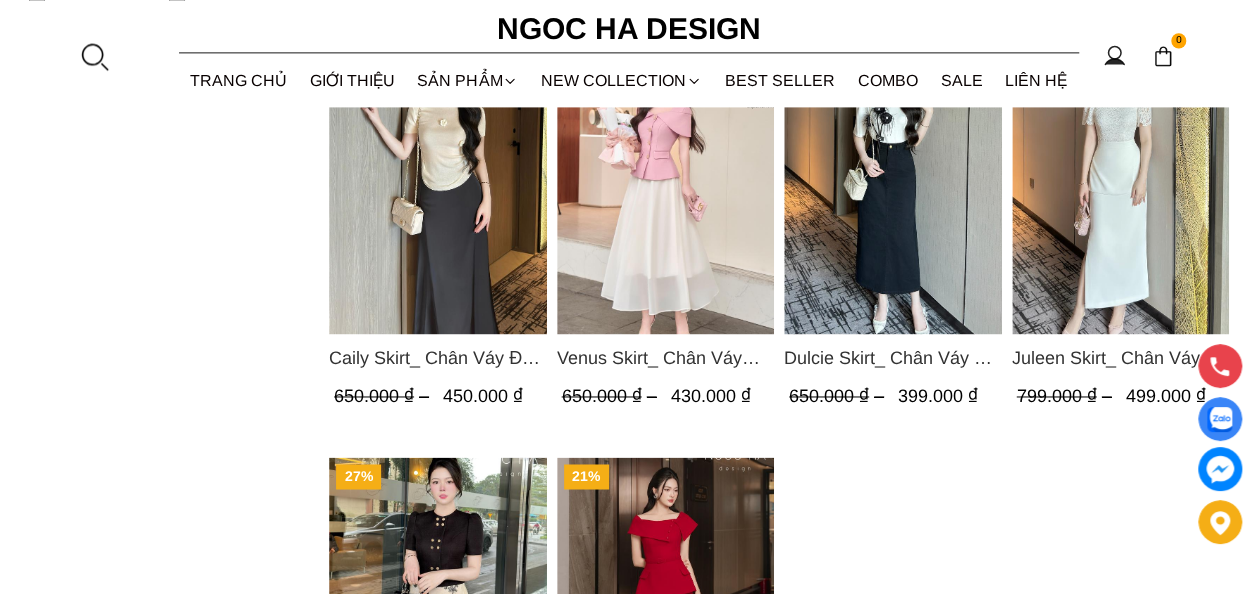 click at bounding box center [665, 189] 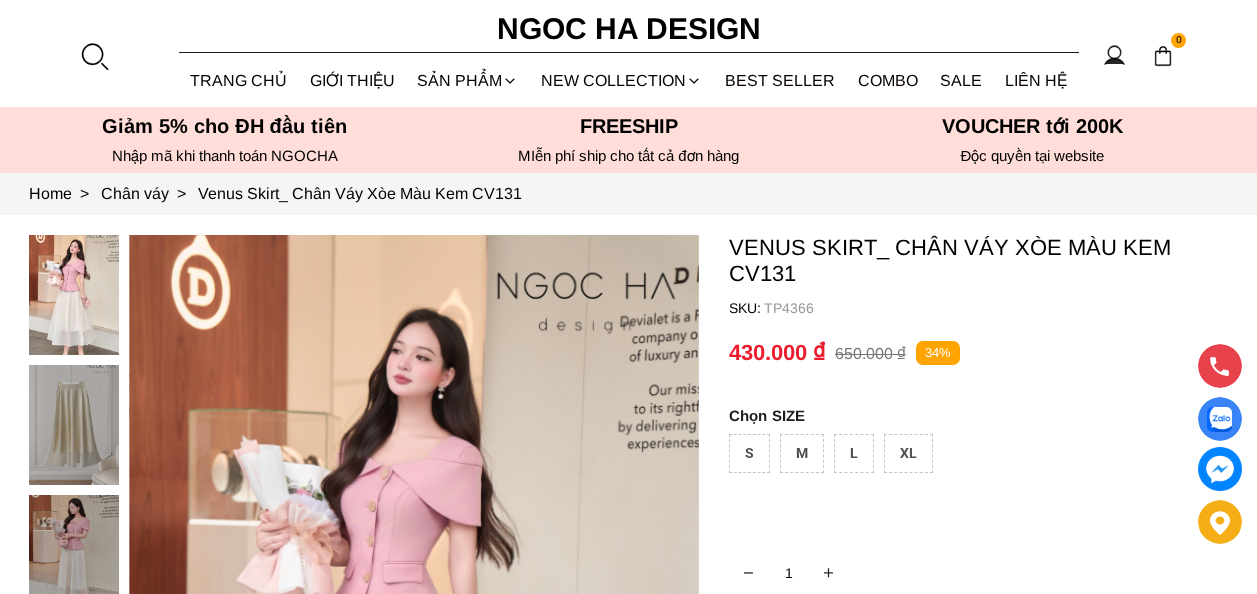 scroll, scrollTop: 0, scrollLeft: 0, axis: both 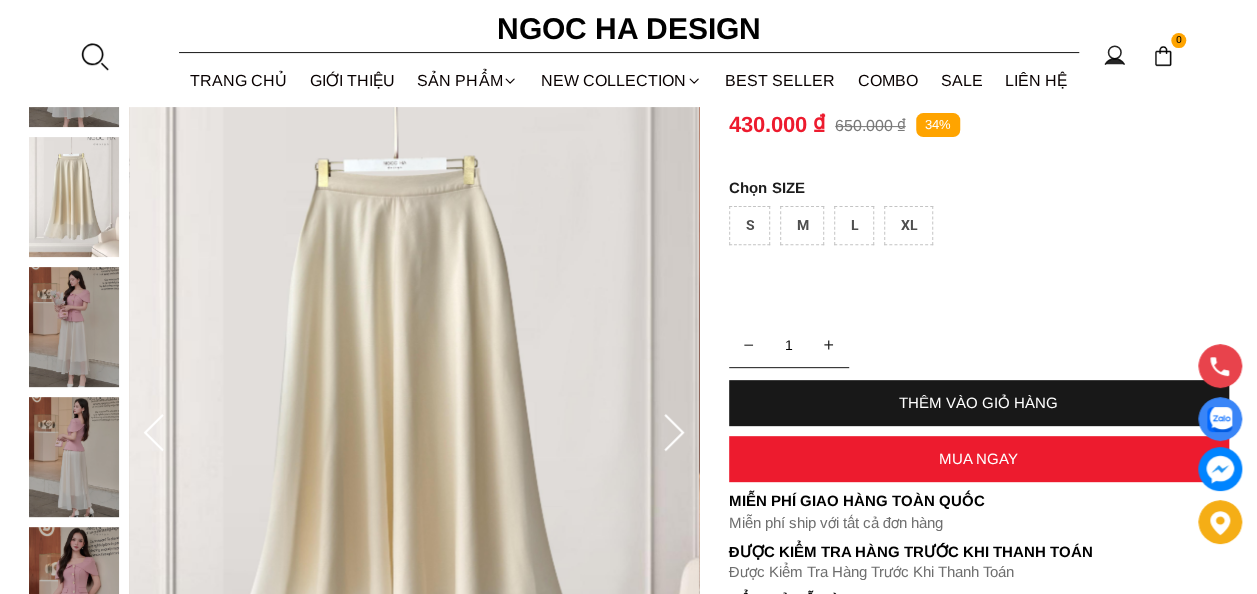 click 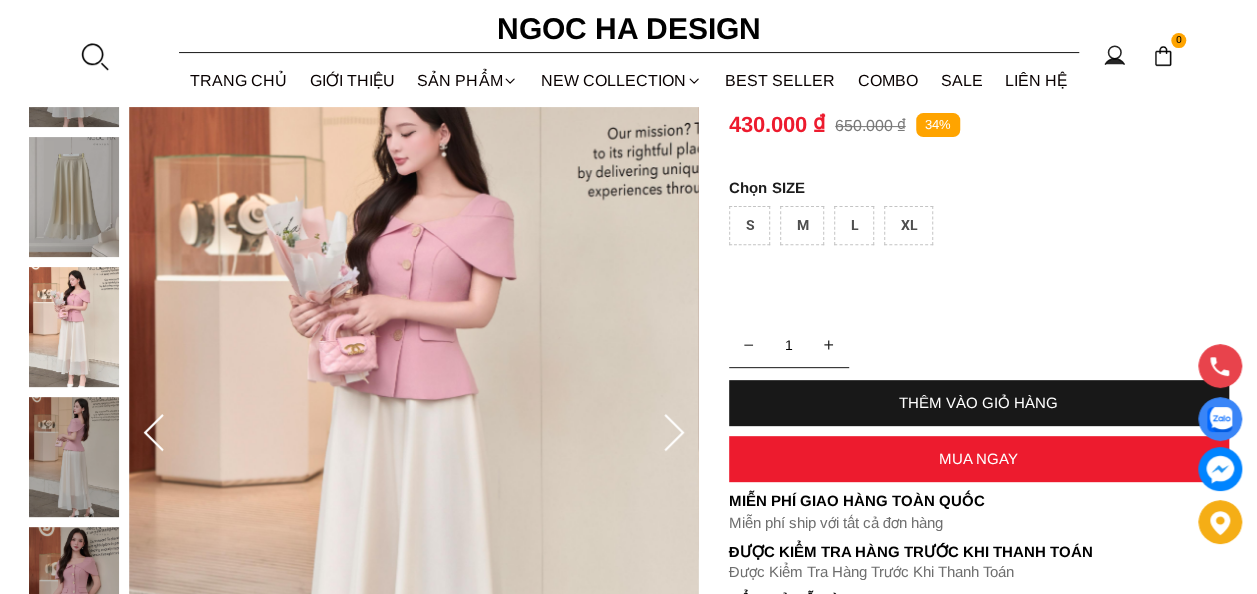 click 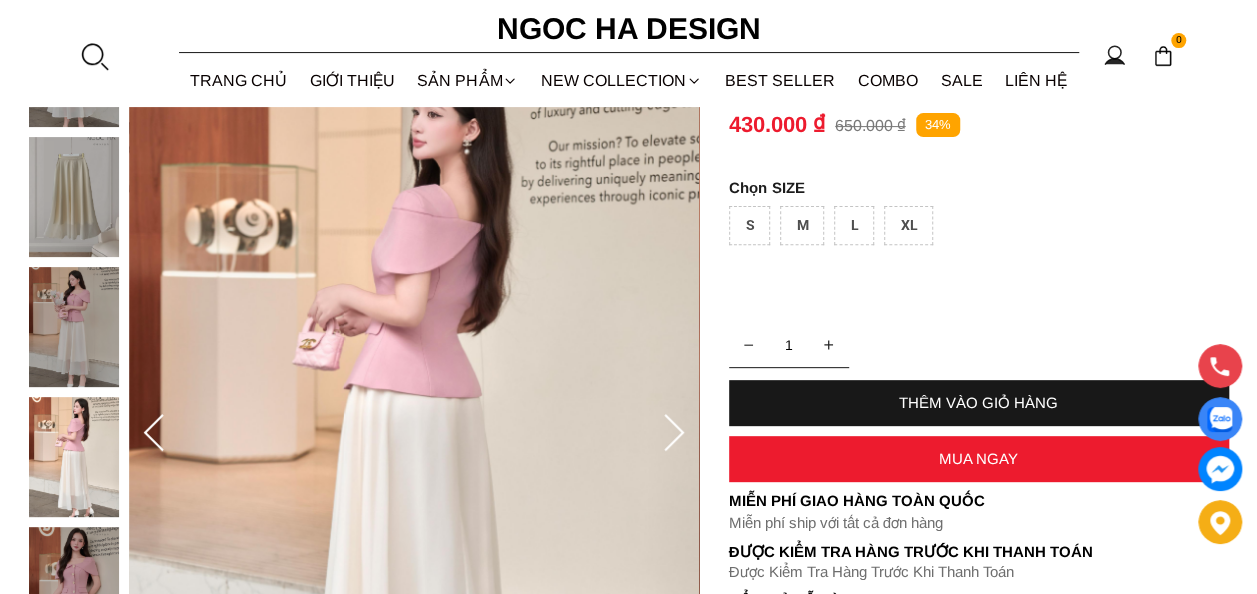 click 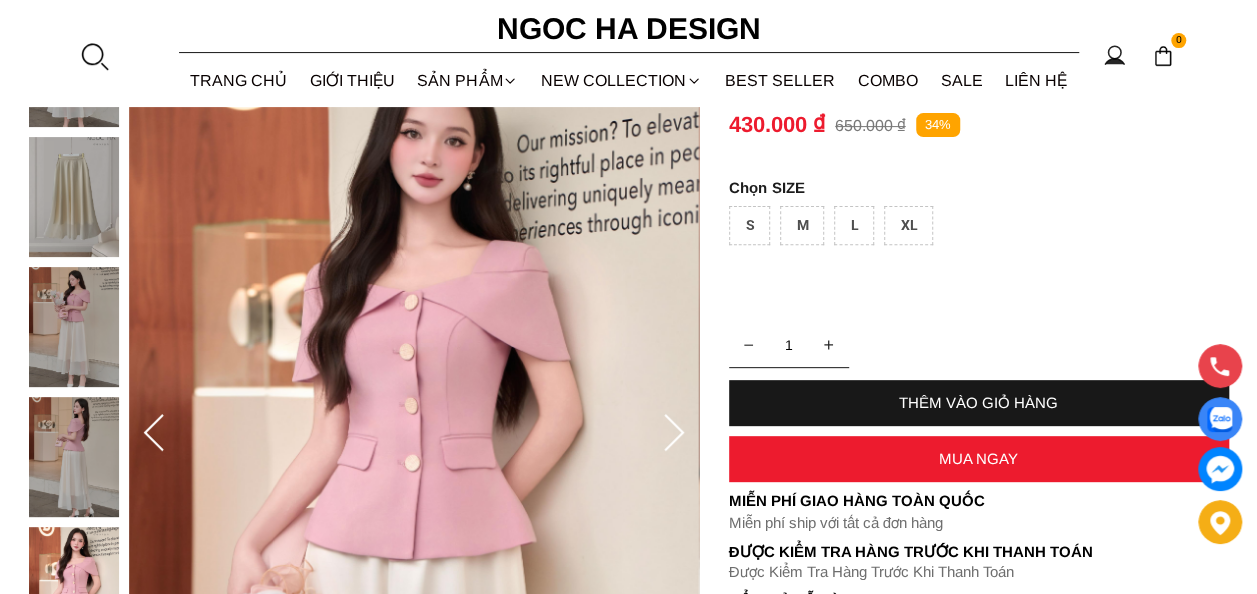 click 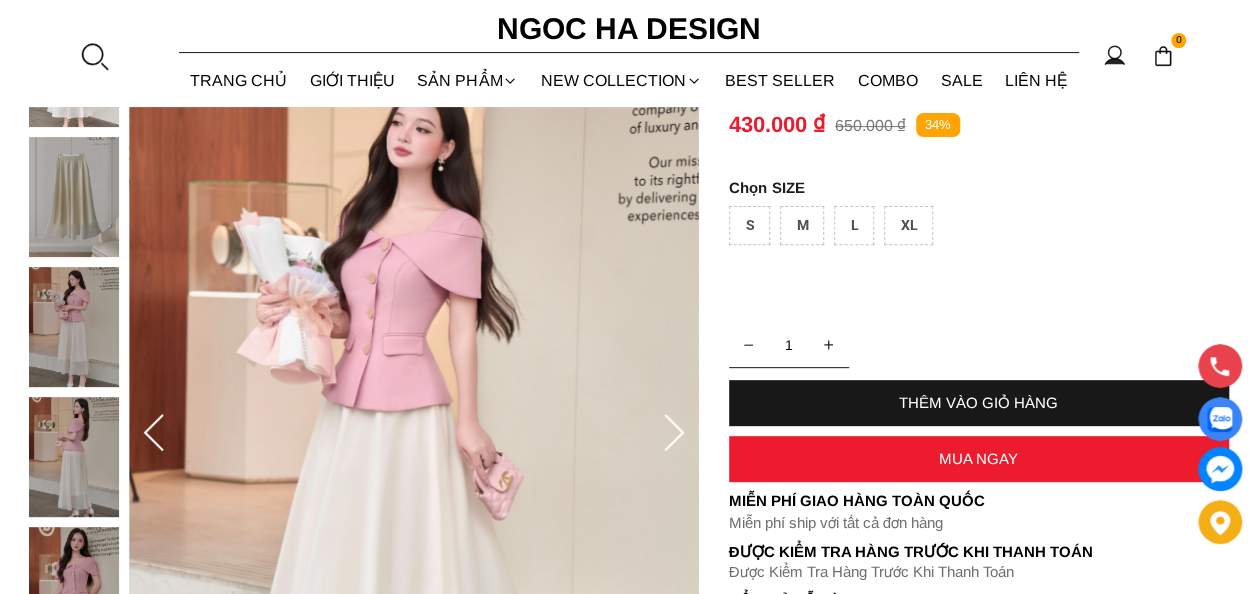 click 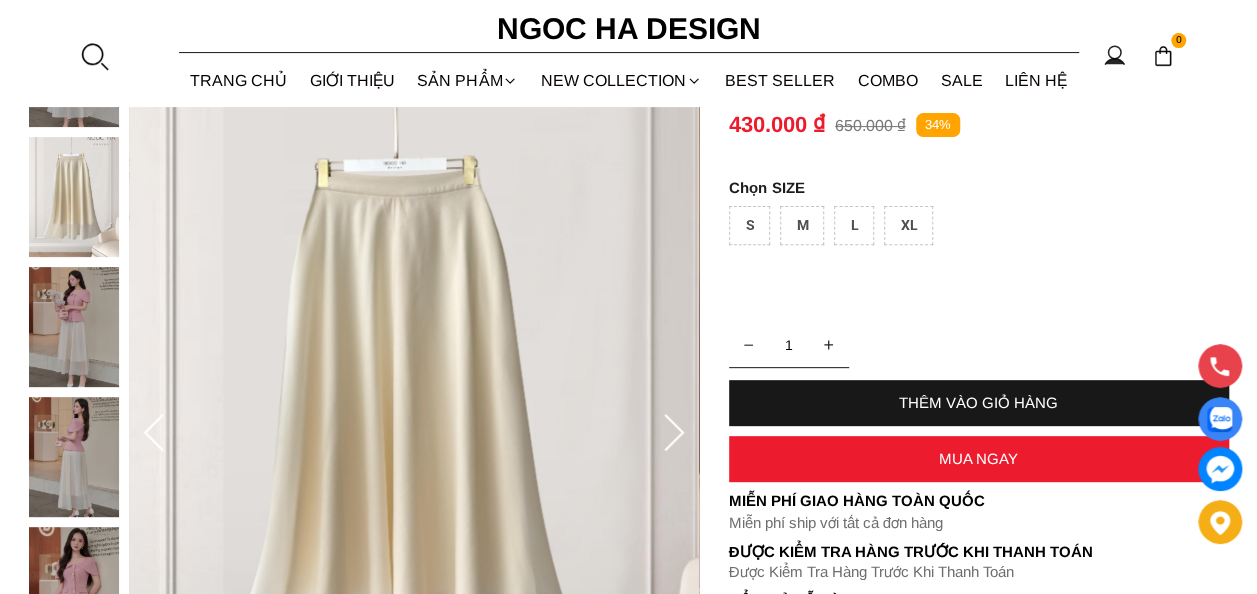 click 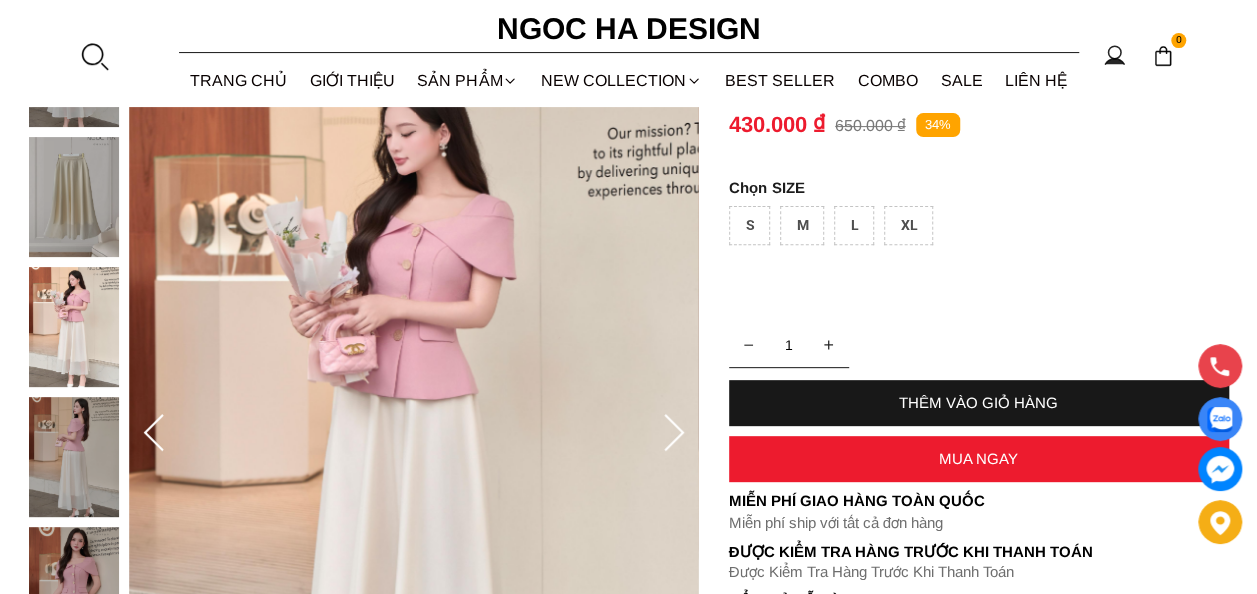 click 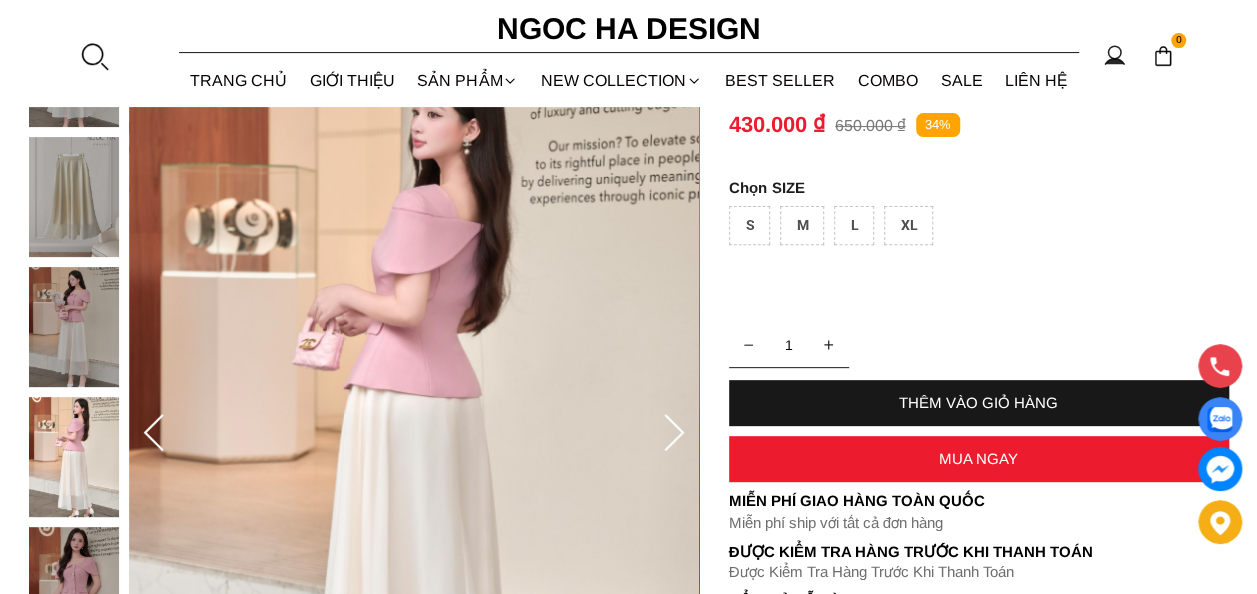 click 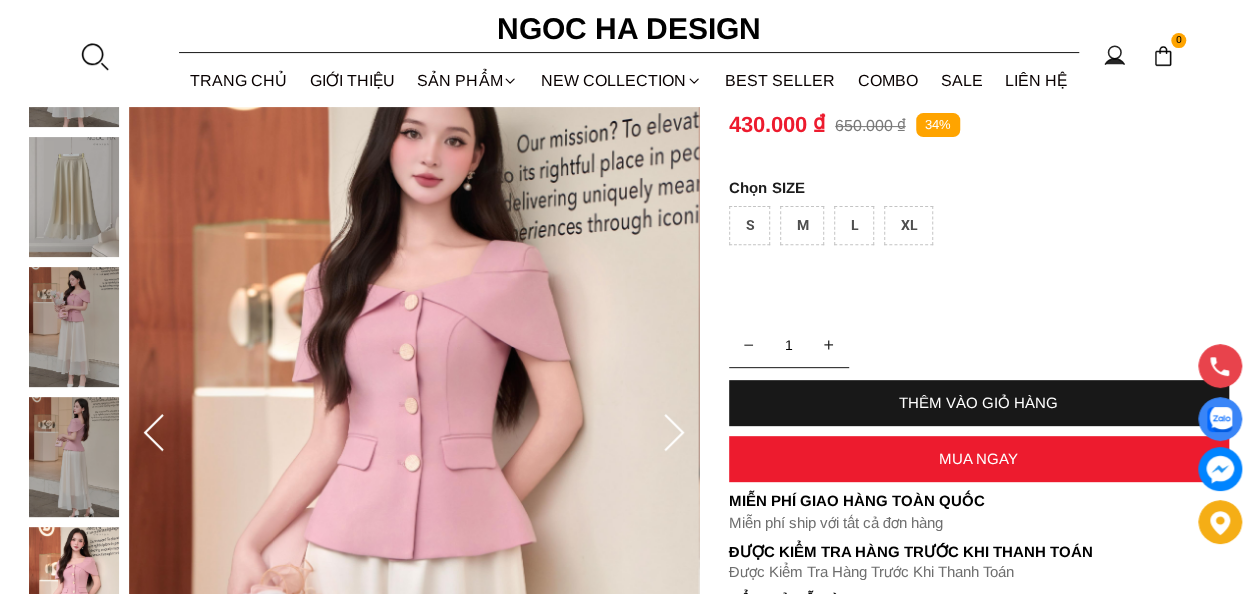 click 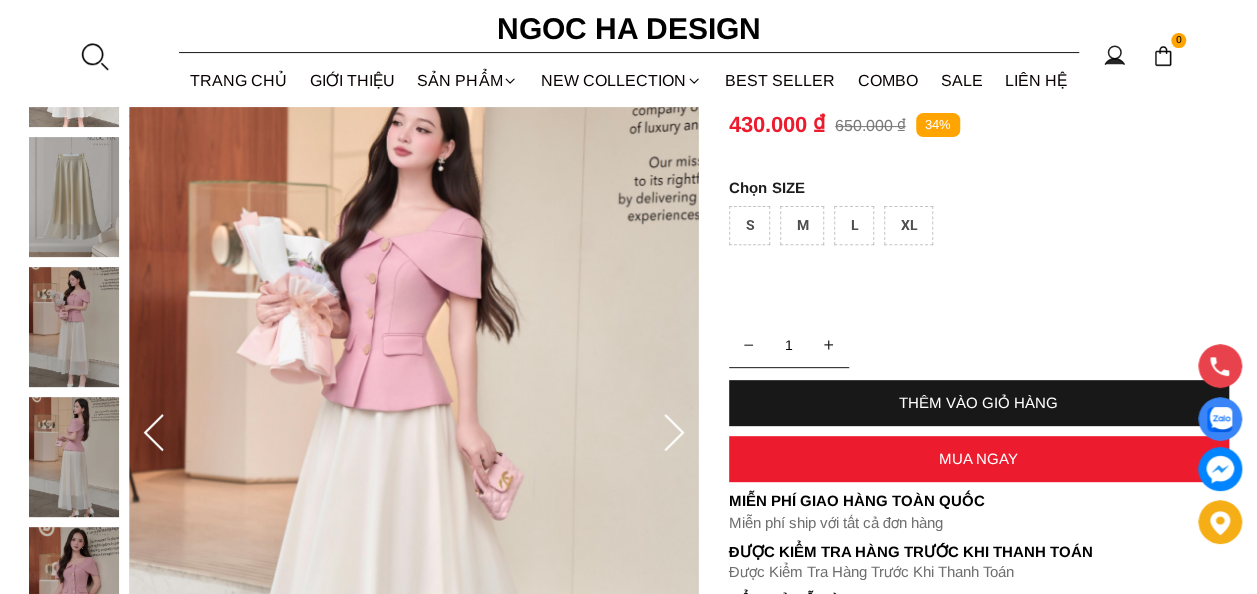 click 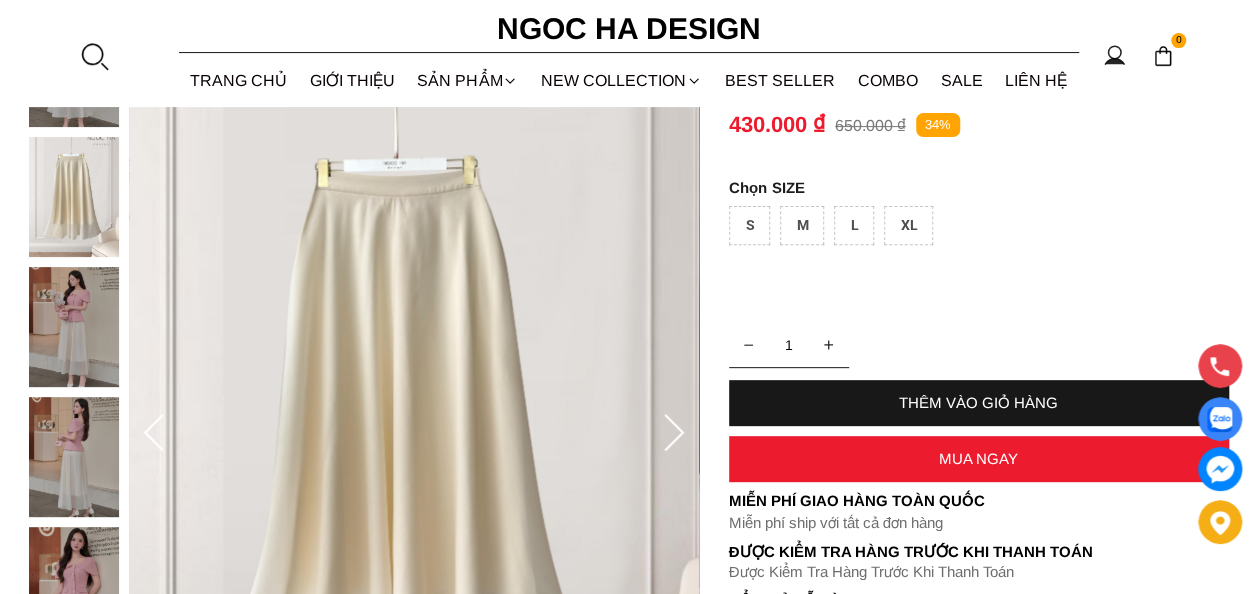 click 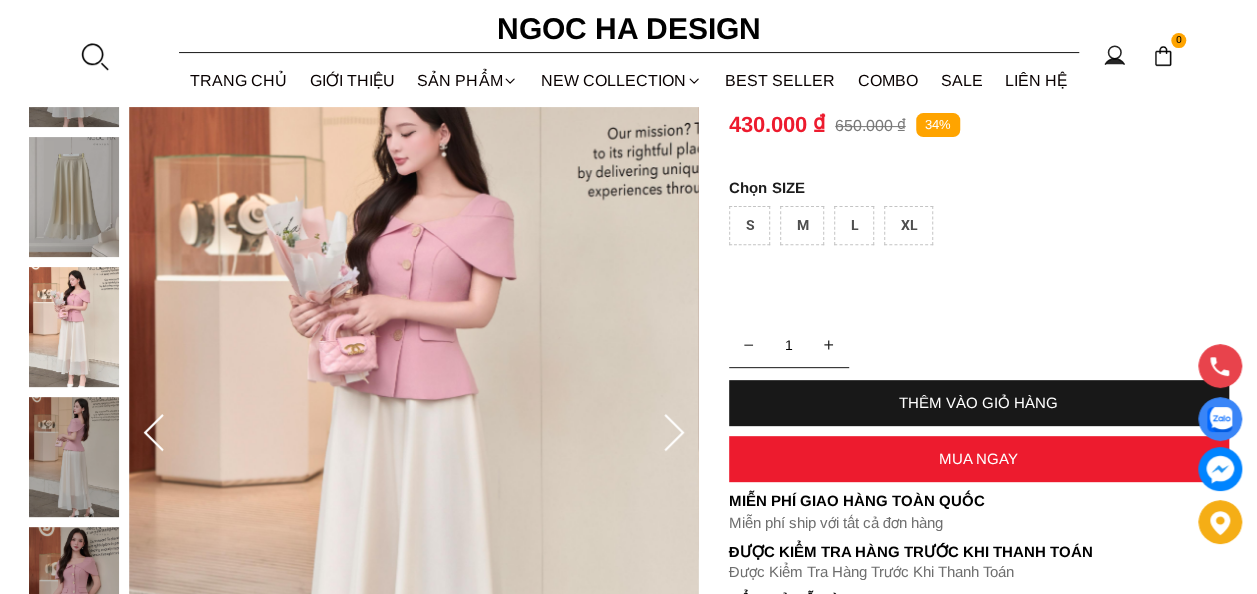 click 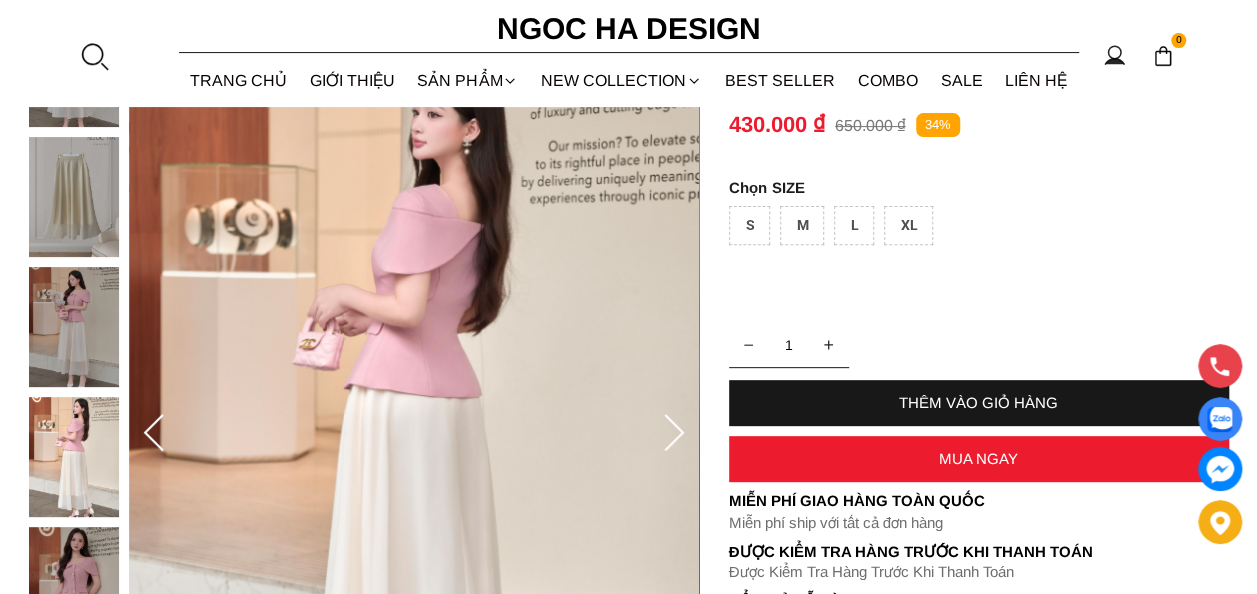 click 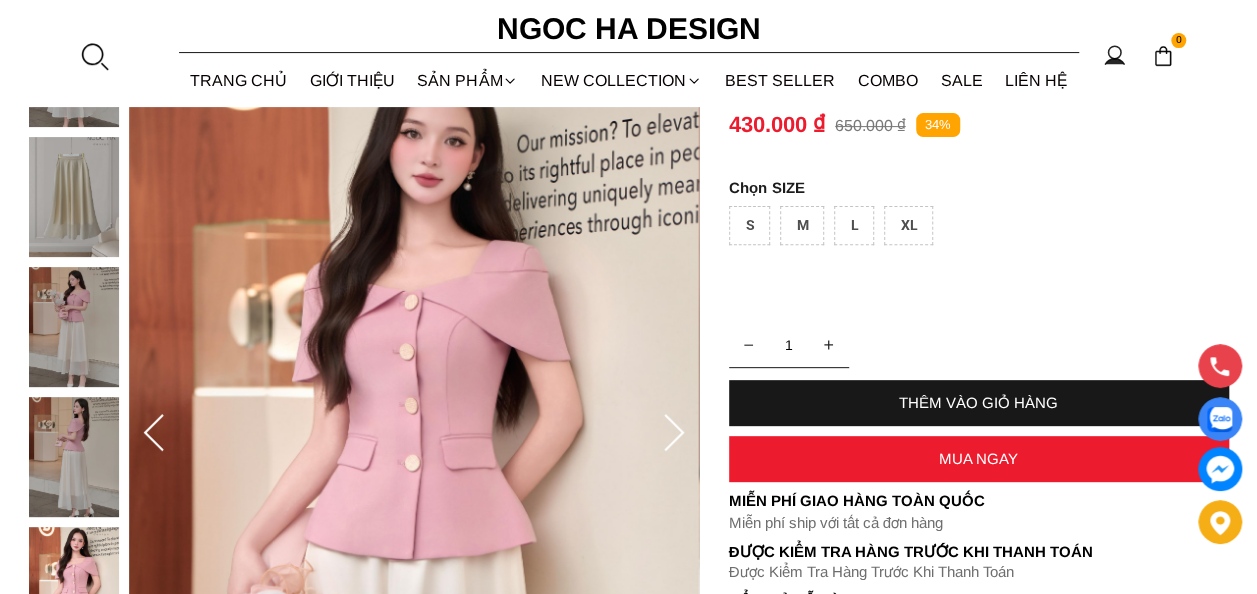 click 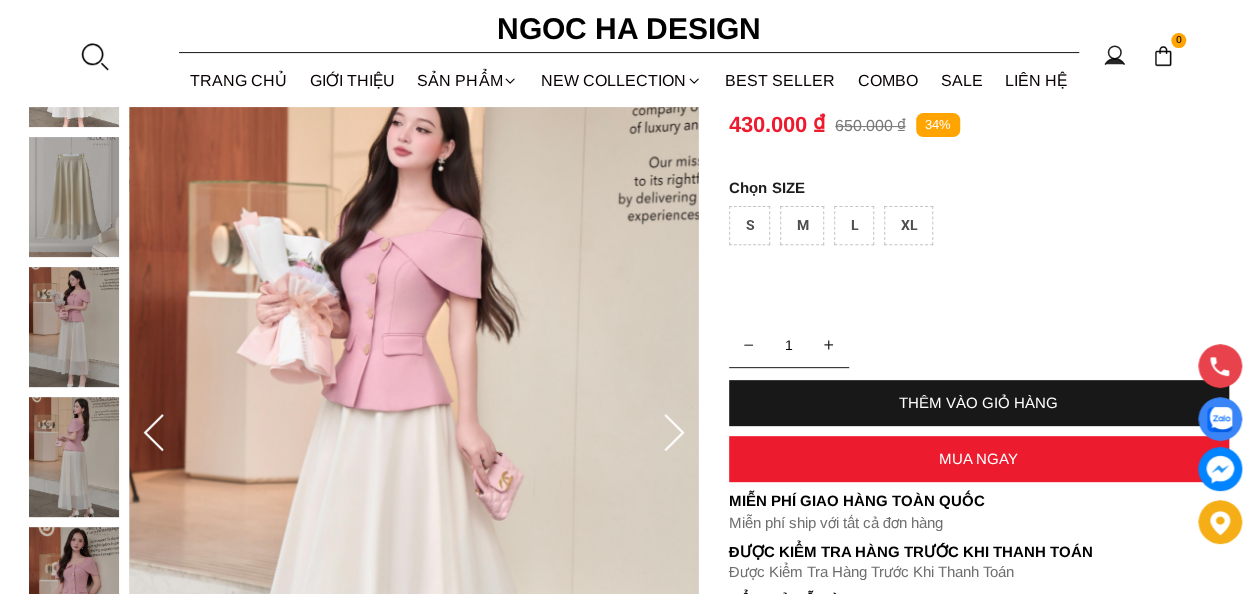 click 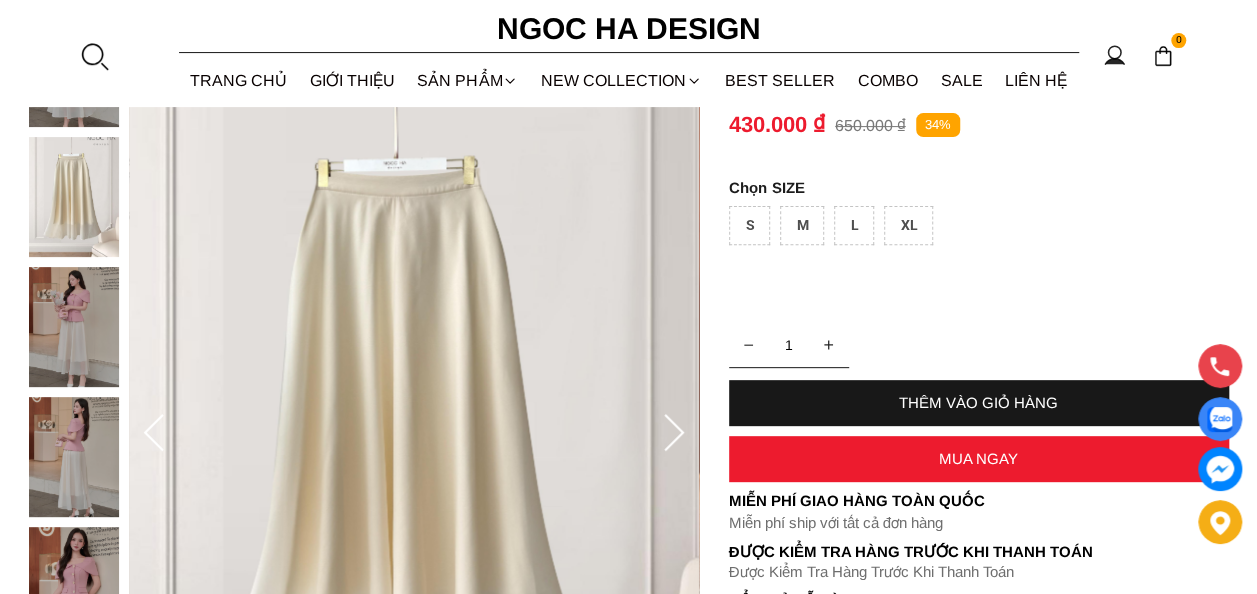 click 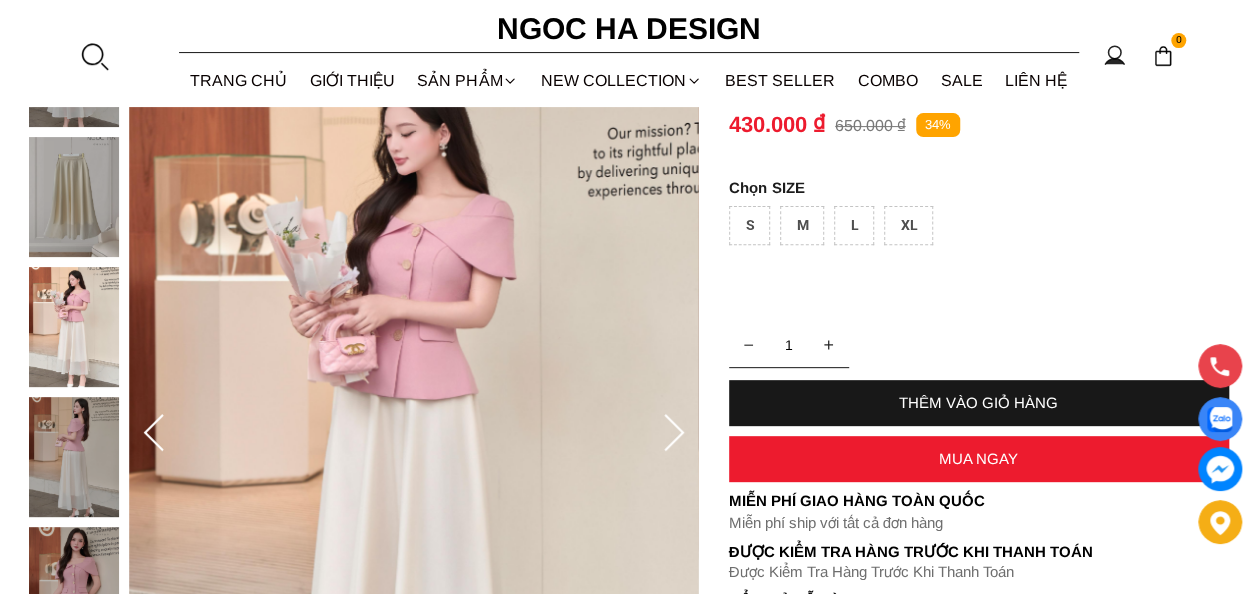 click 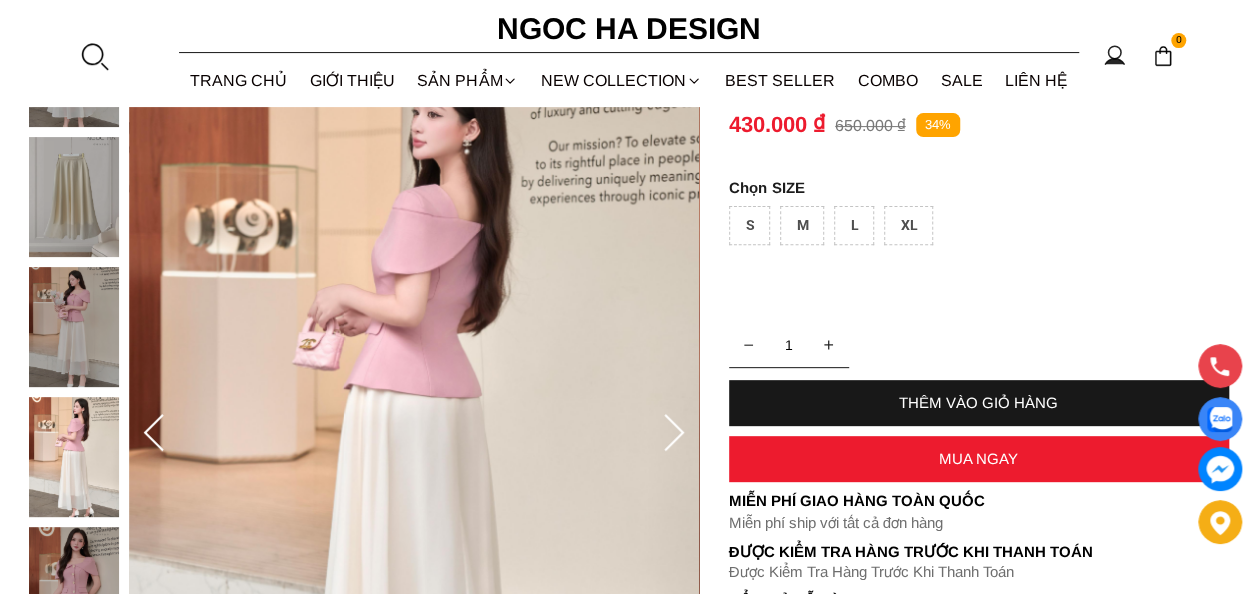 click 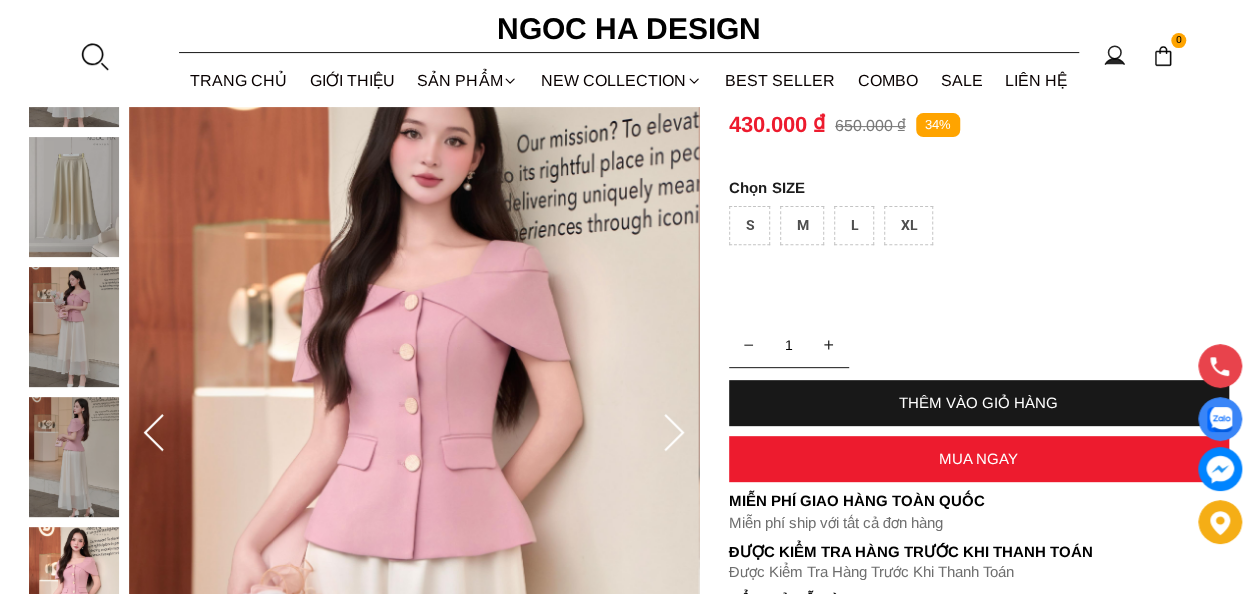 click 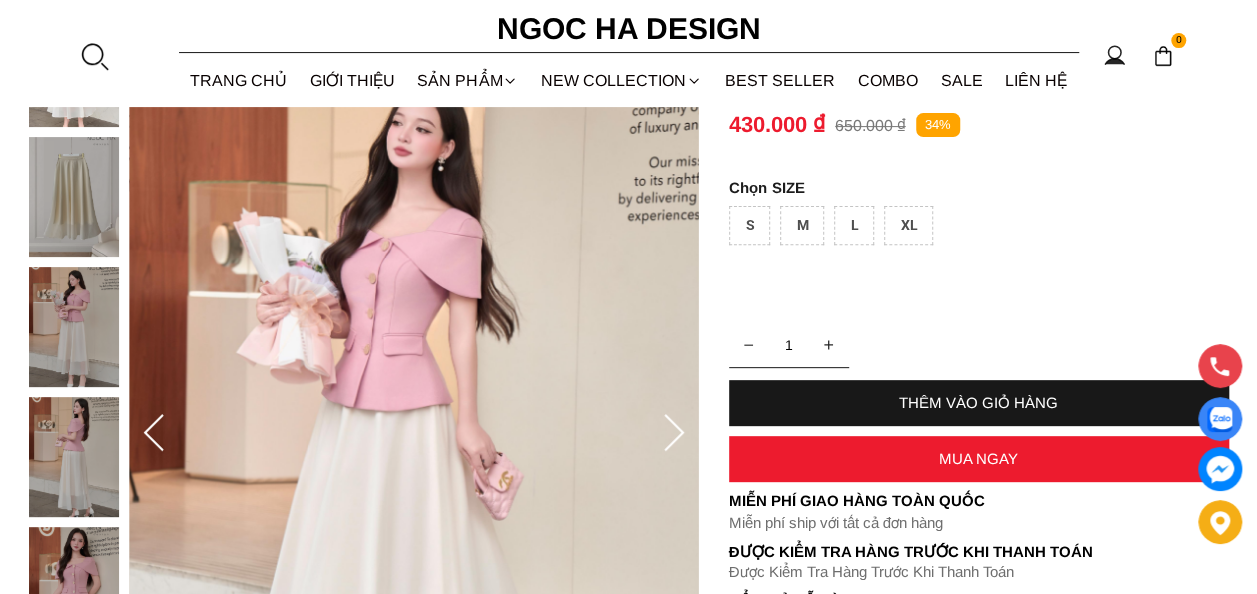 click 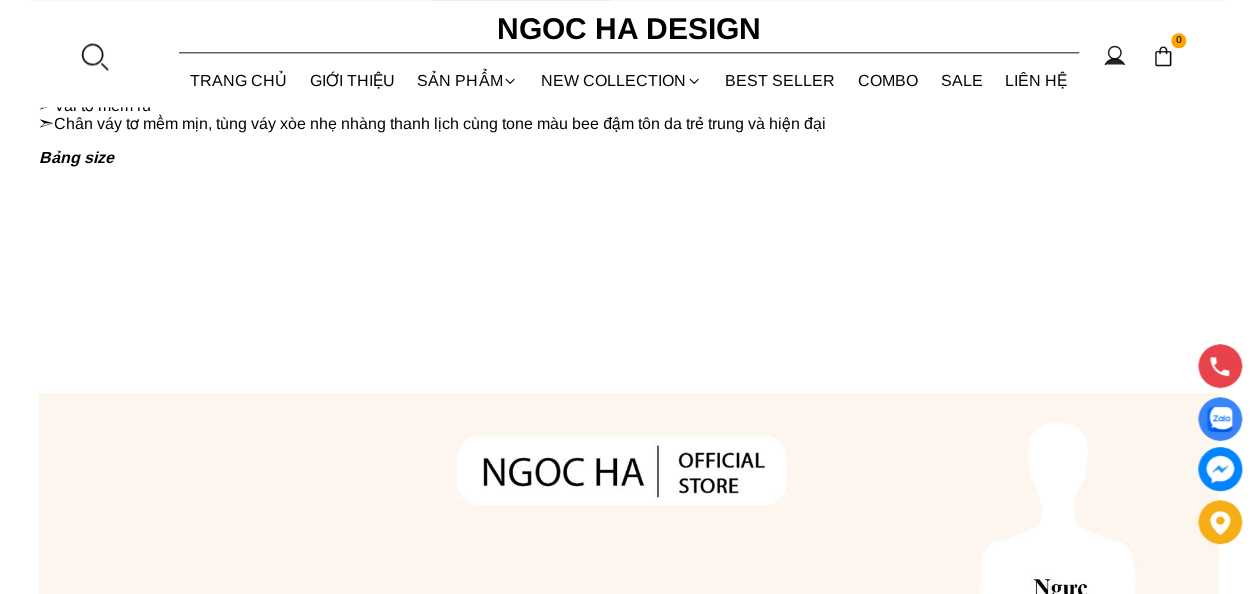 scroll, scrollTop: 0, scrollLeft: 0, axis: both 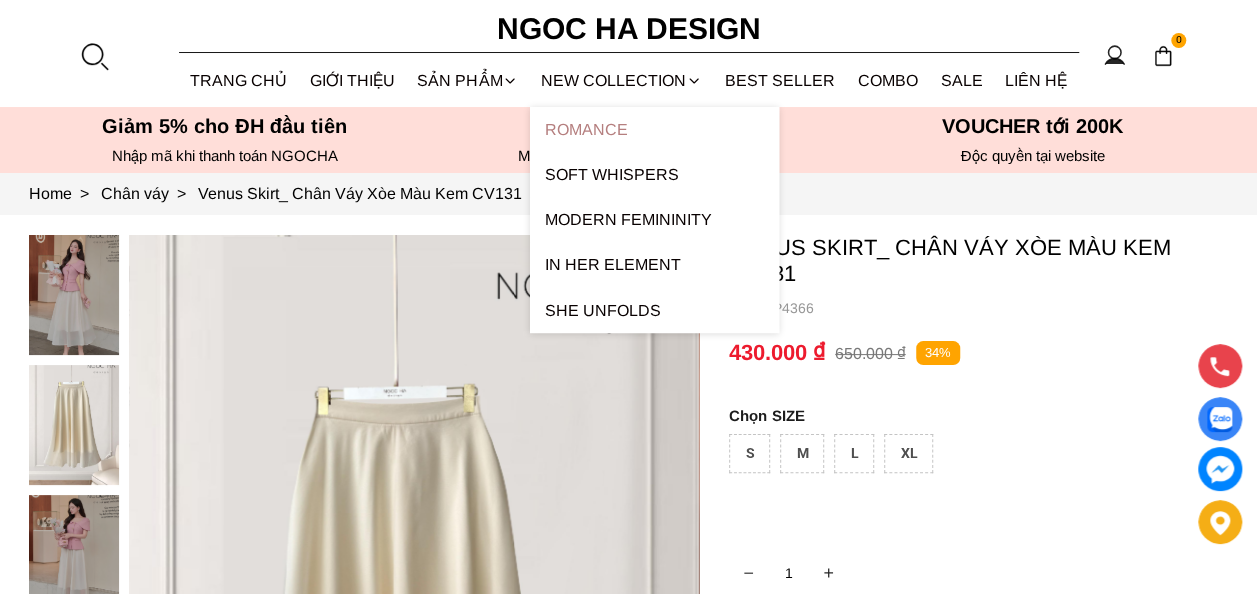 click on "ROMANCE" at bounding box center [654, 129] 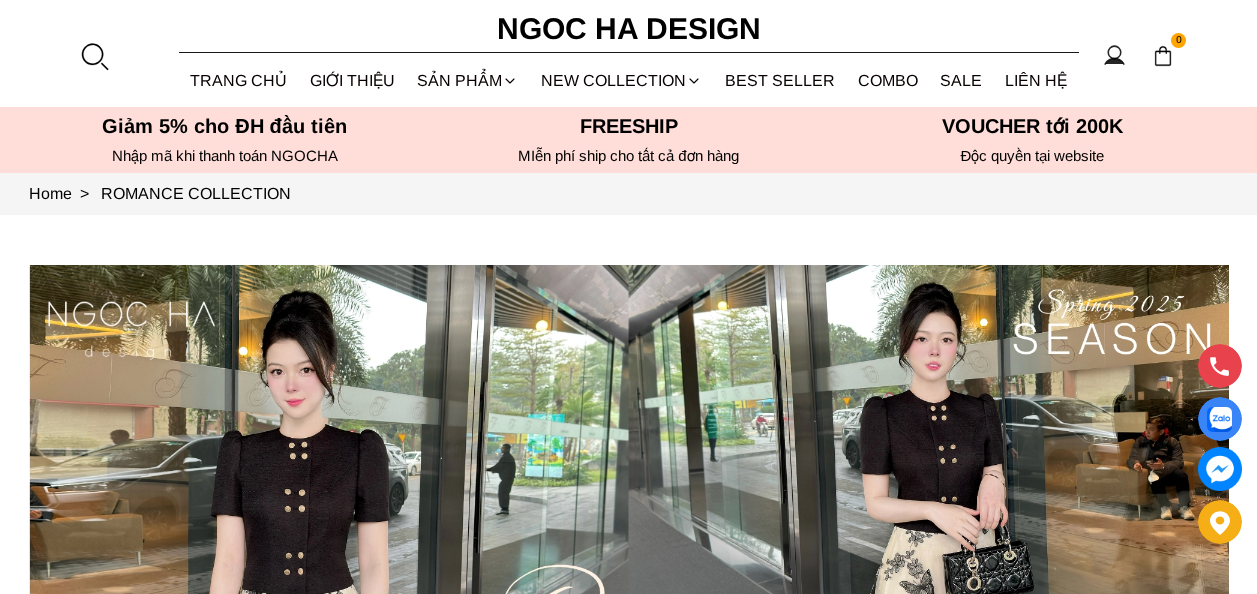 scroll, scrollTop: 0, scrollLeft: 0, axis: both 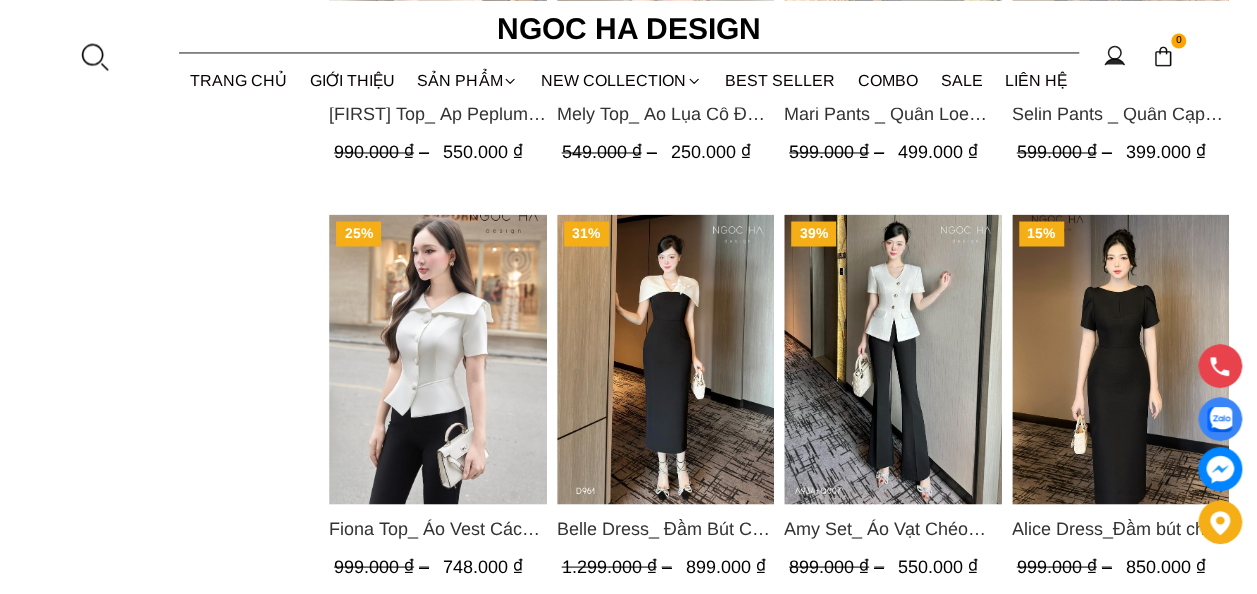 click at bounding box center [438, 359] 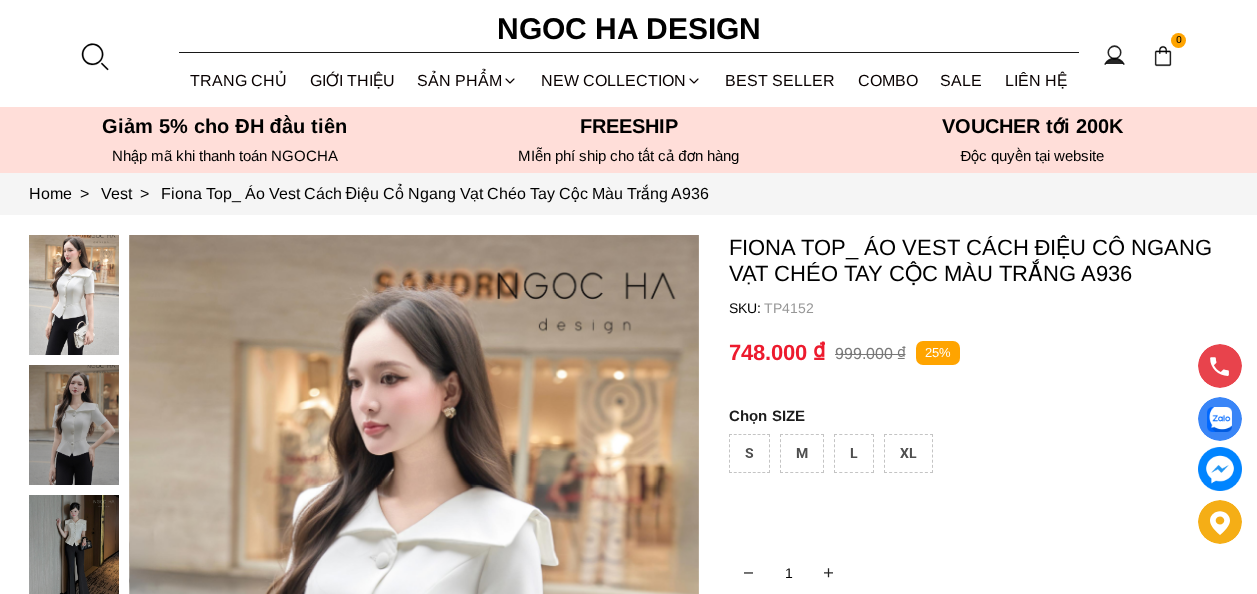 scroll, scrollTop: 0, scrollLeft: 0, axis: both 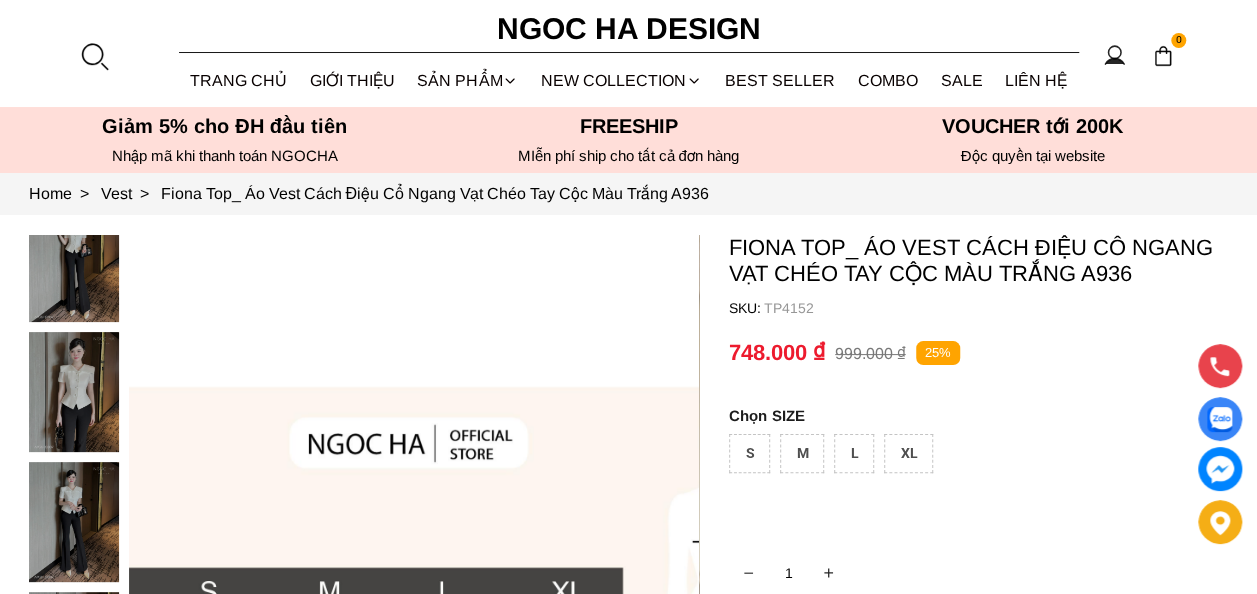 click on "Giảm 5% cho ĐH đầu tiên" at bounding box center [225, 126] 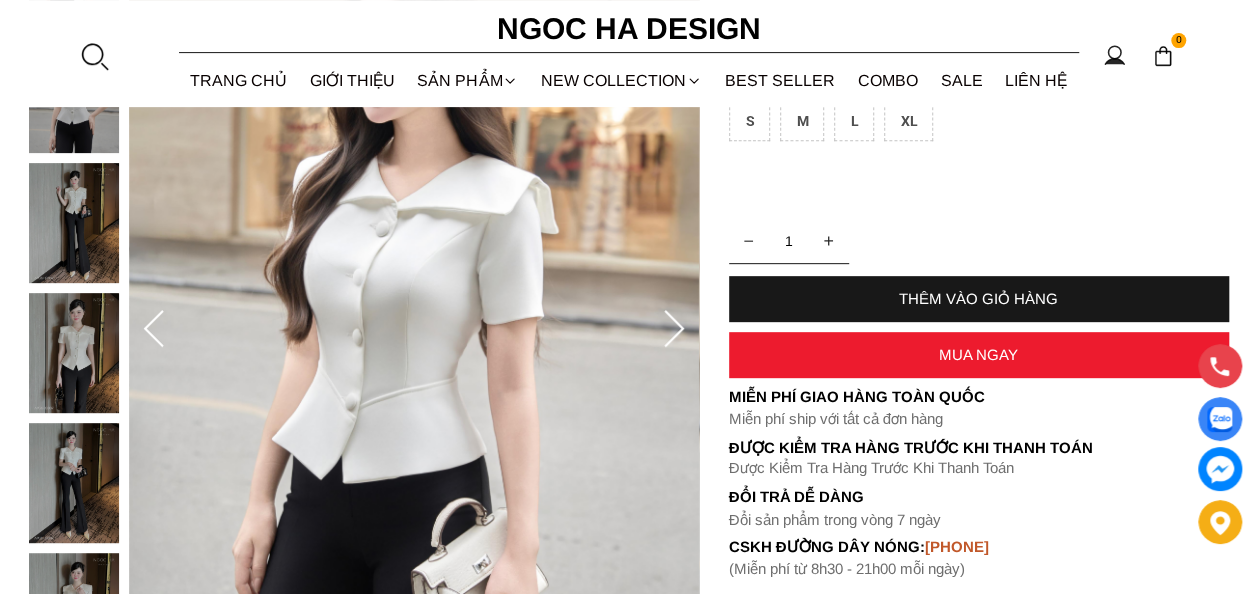 scroll, scrollTop: 0, scrollLeft: 0, axis: both 